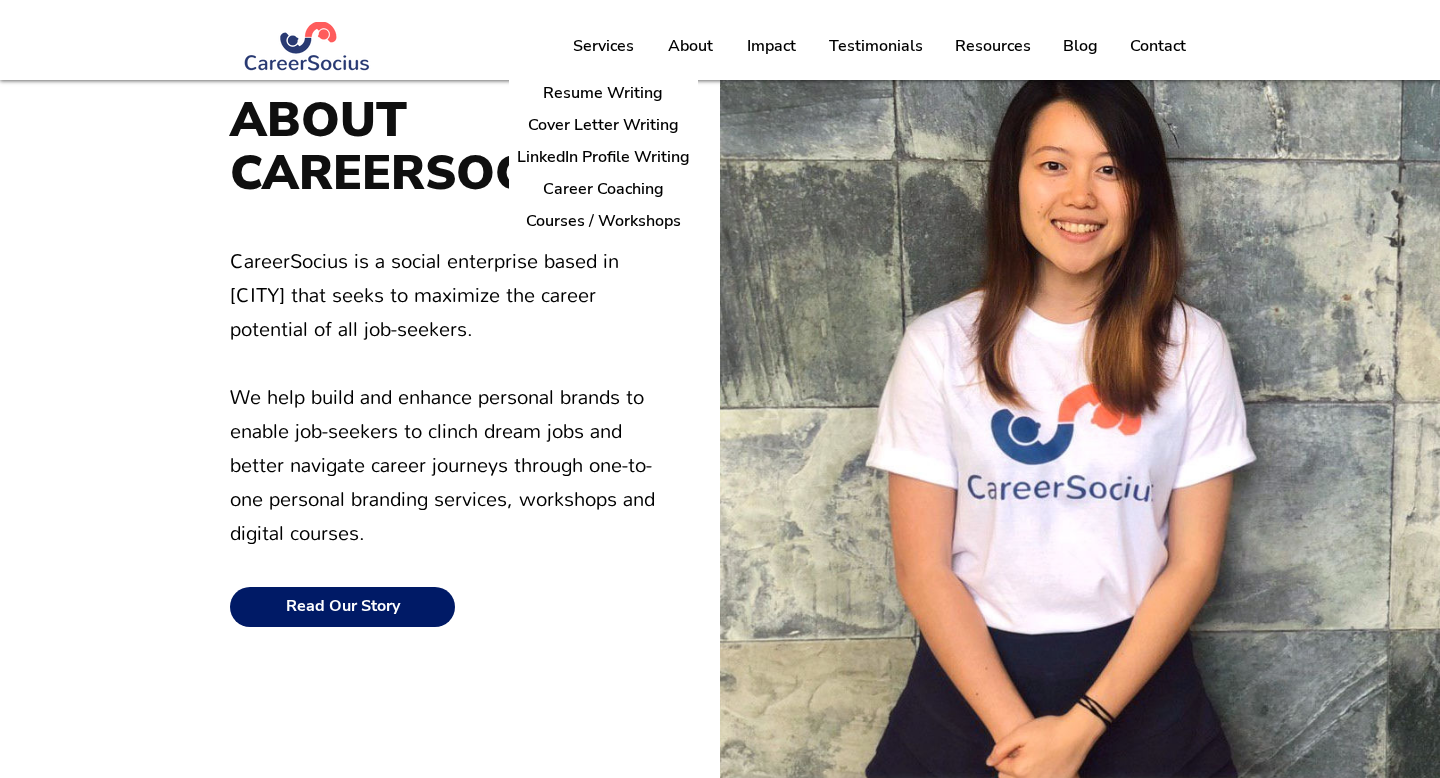 scroll, scrollTop: 180, scrollLeft: 0, axis: vertical 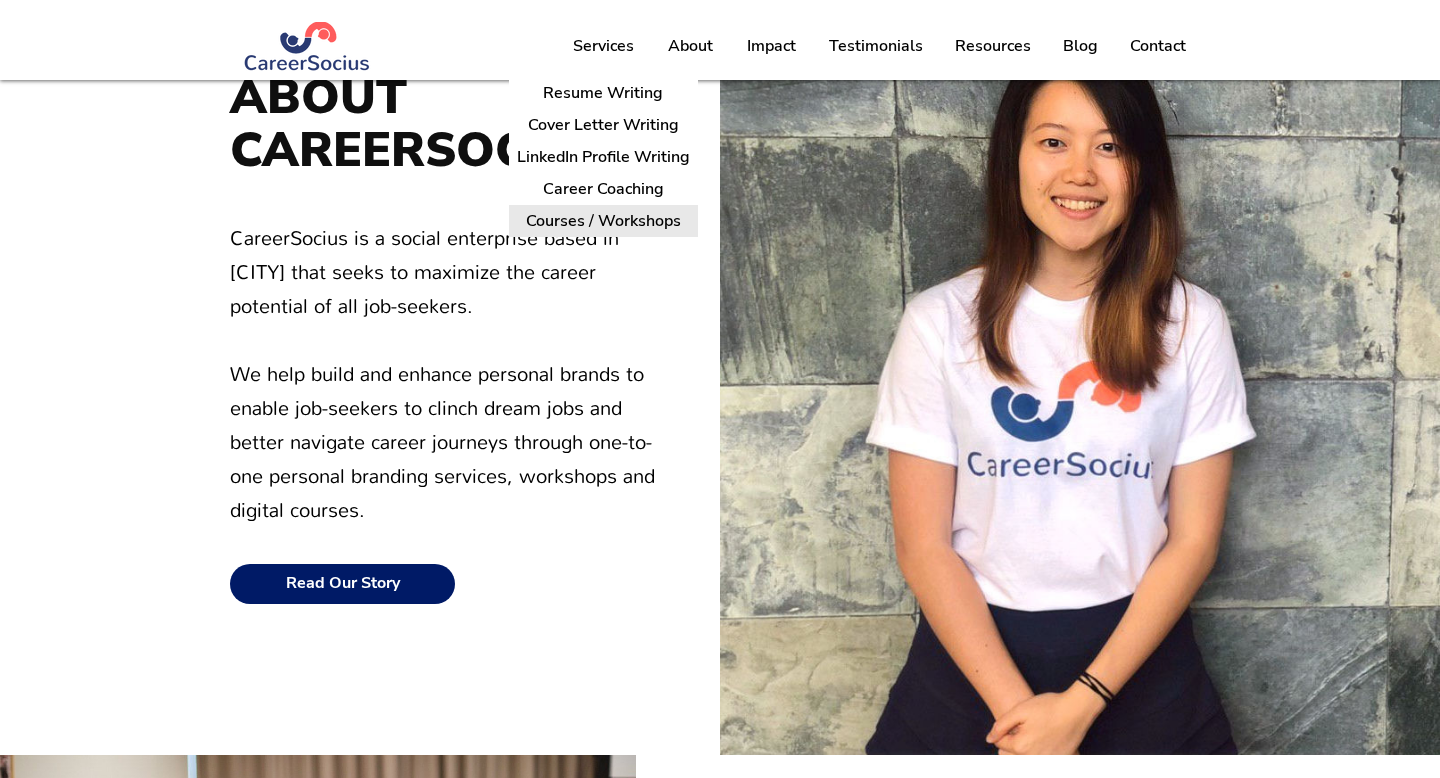 click on "Courses / Workshops" at bounding box center [603, 221] 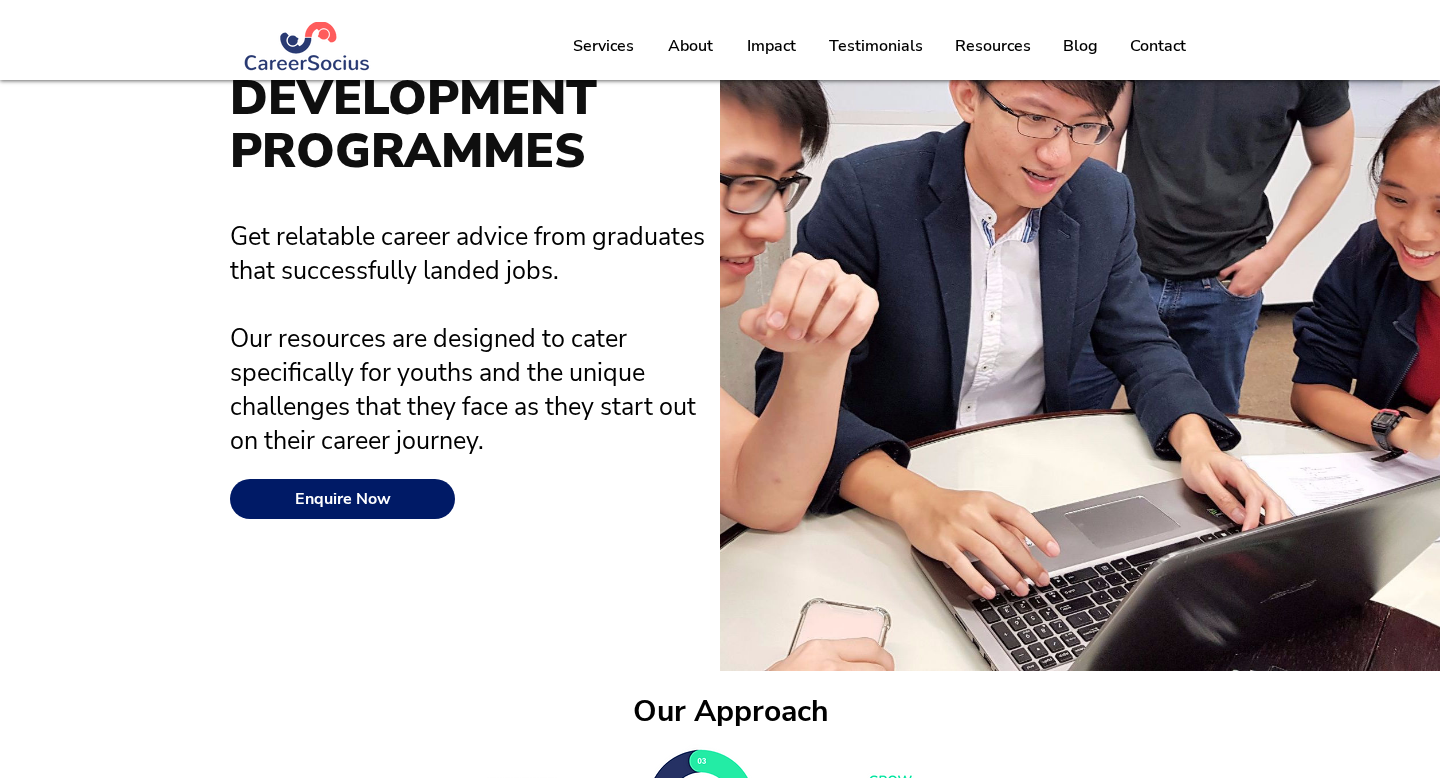 scroll, scrollTop: 235, scrollLeft: 0, axis: vertical 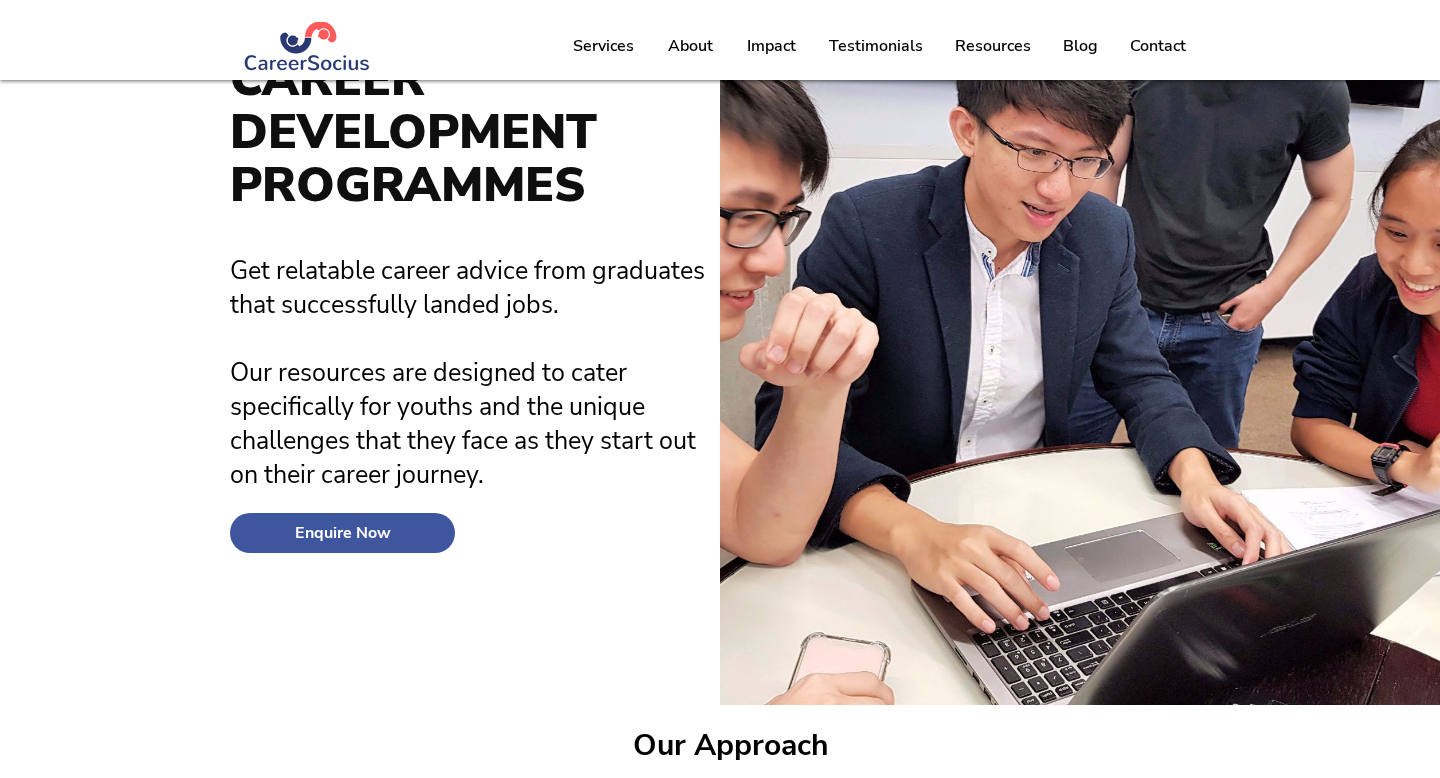 click on "Enquire Now" at bounding box center (343, 533) 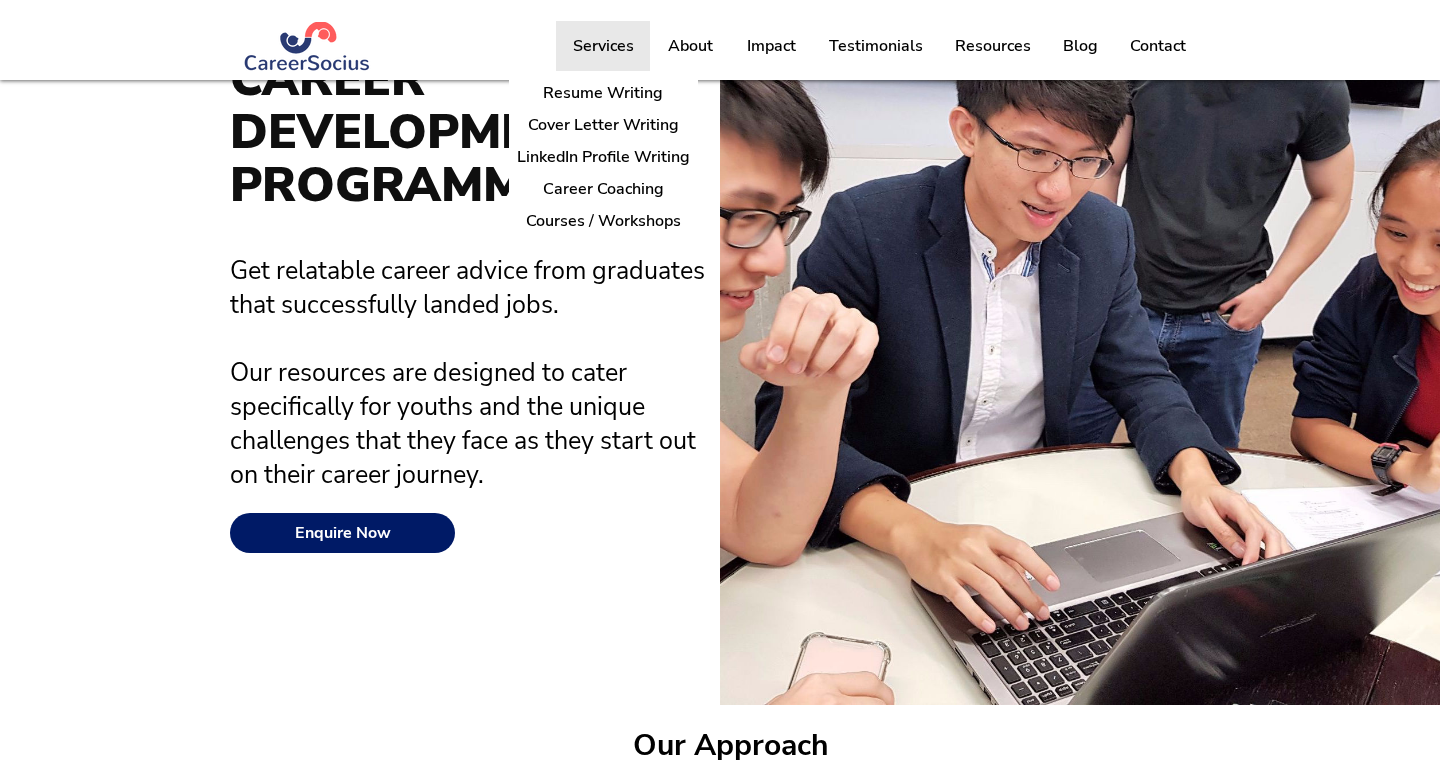 scroll, scrollTop: 0, scrollLeft: 0, axis: both 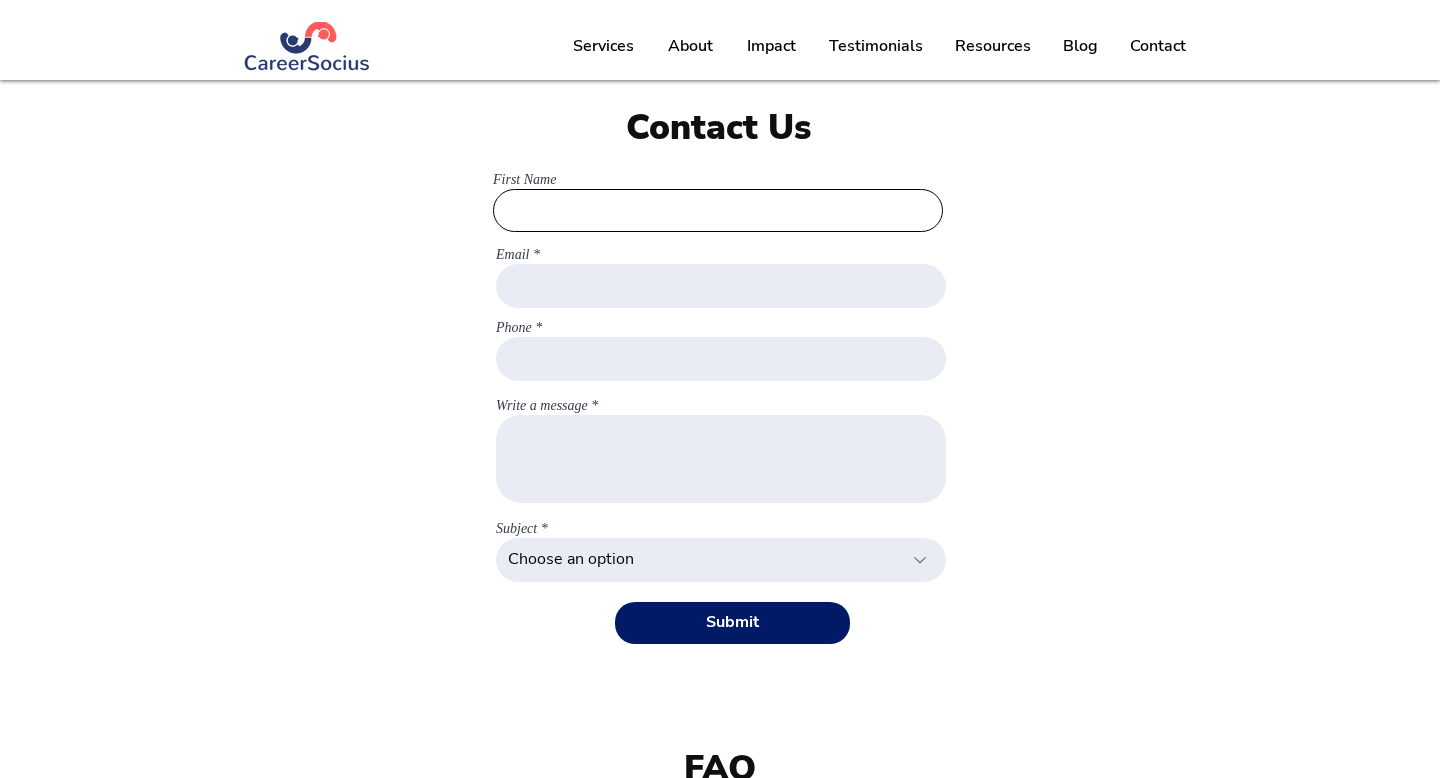 click on "[FIRST] [LAST]" at bounding box center [718, 210] 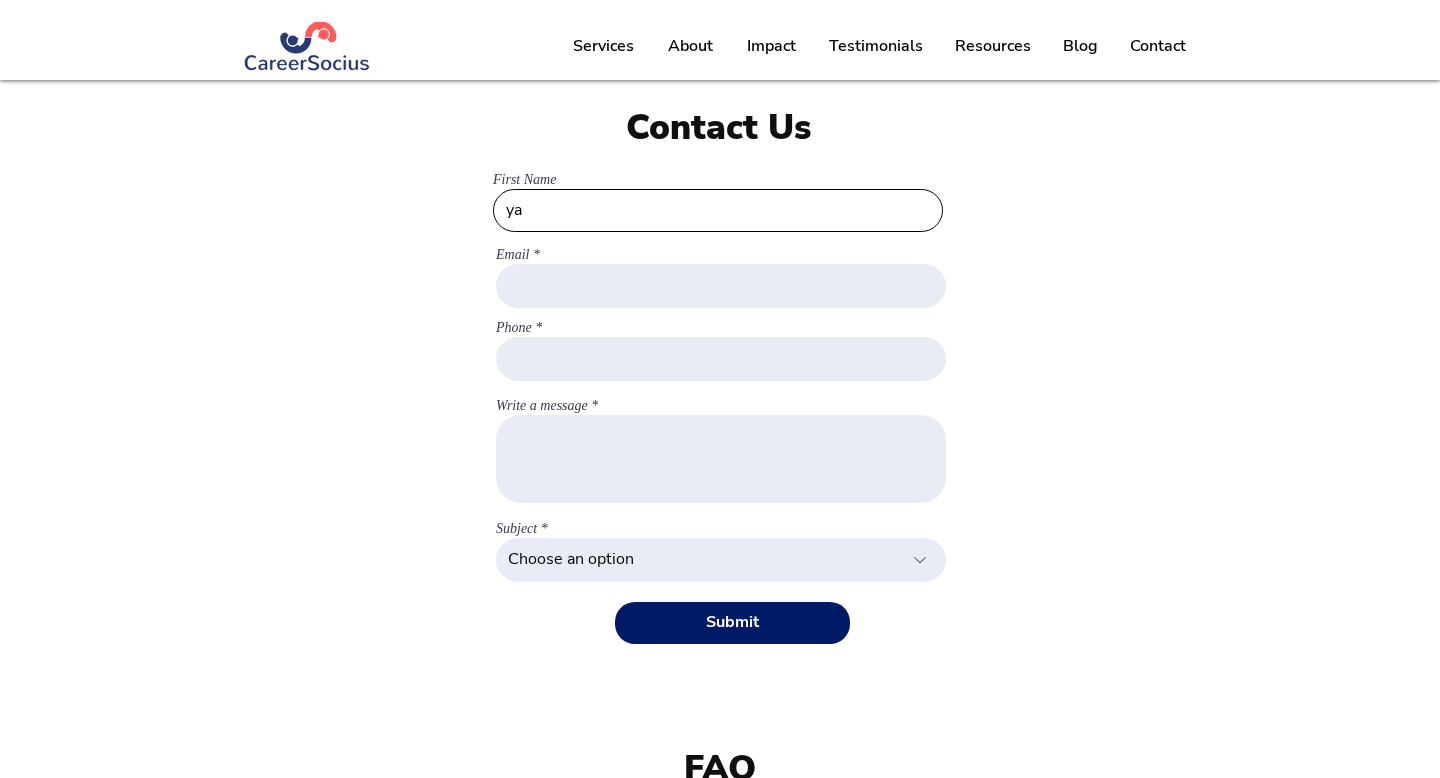 type on "y" 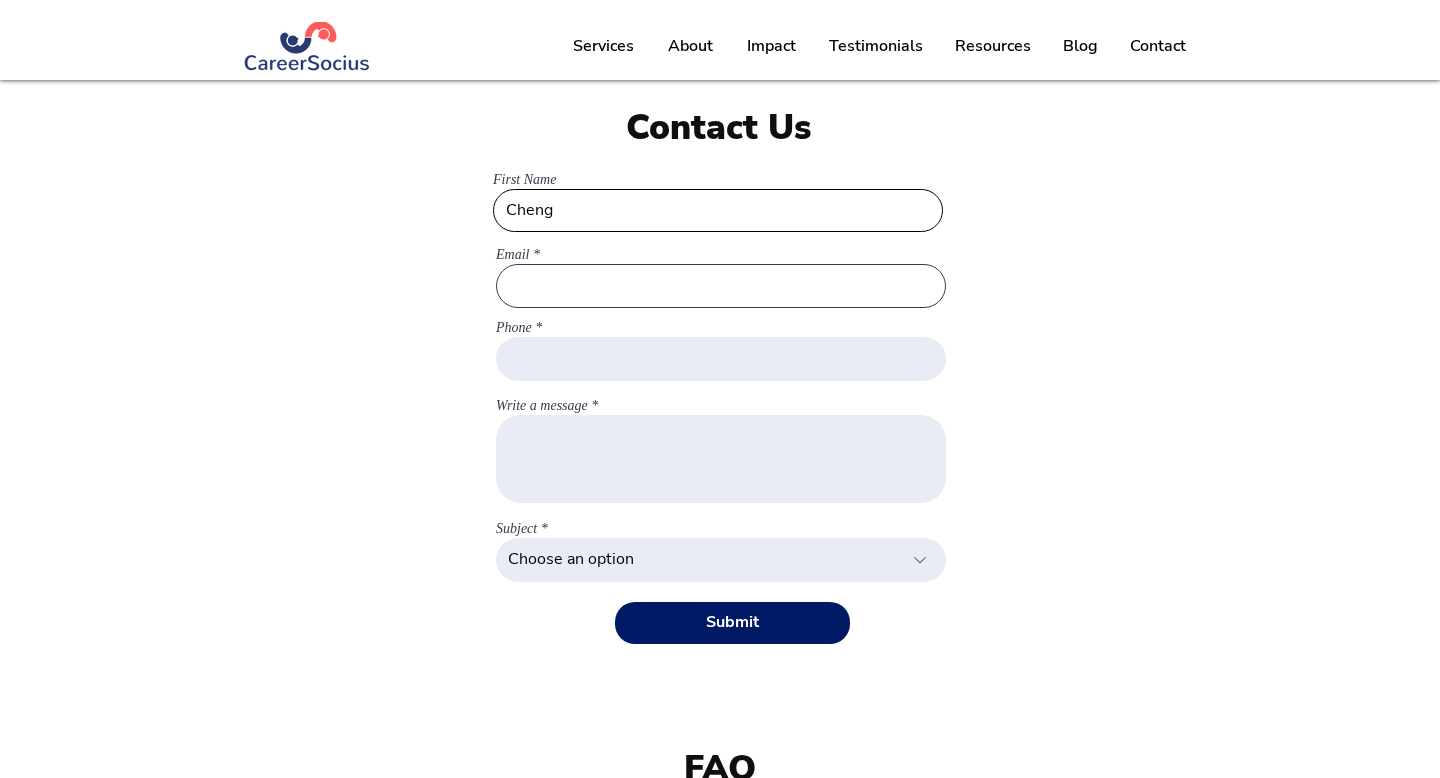 type on "Cheng" 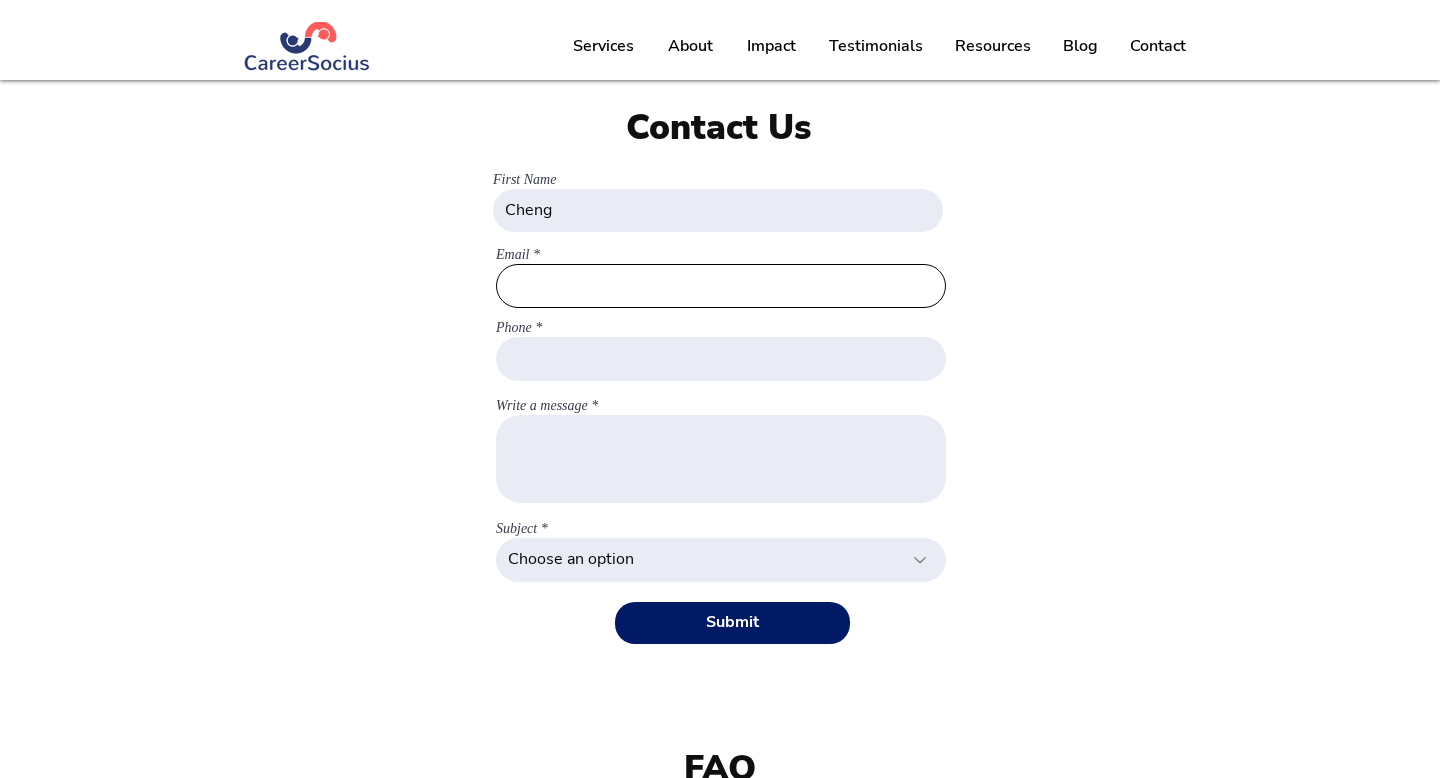 click on "Email" at bounding box center (721, 286) 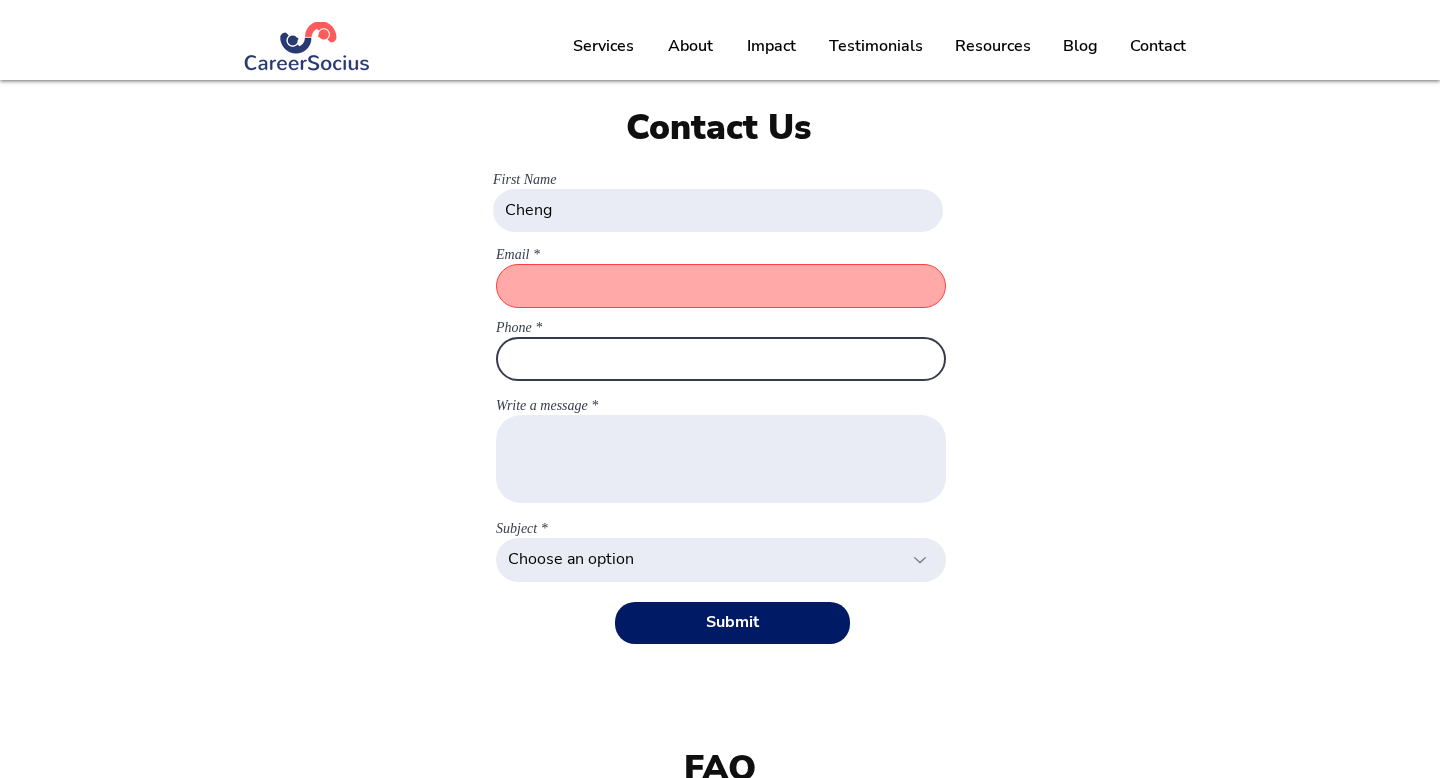 paste on "e1546947@u.nus.edu" 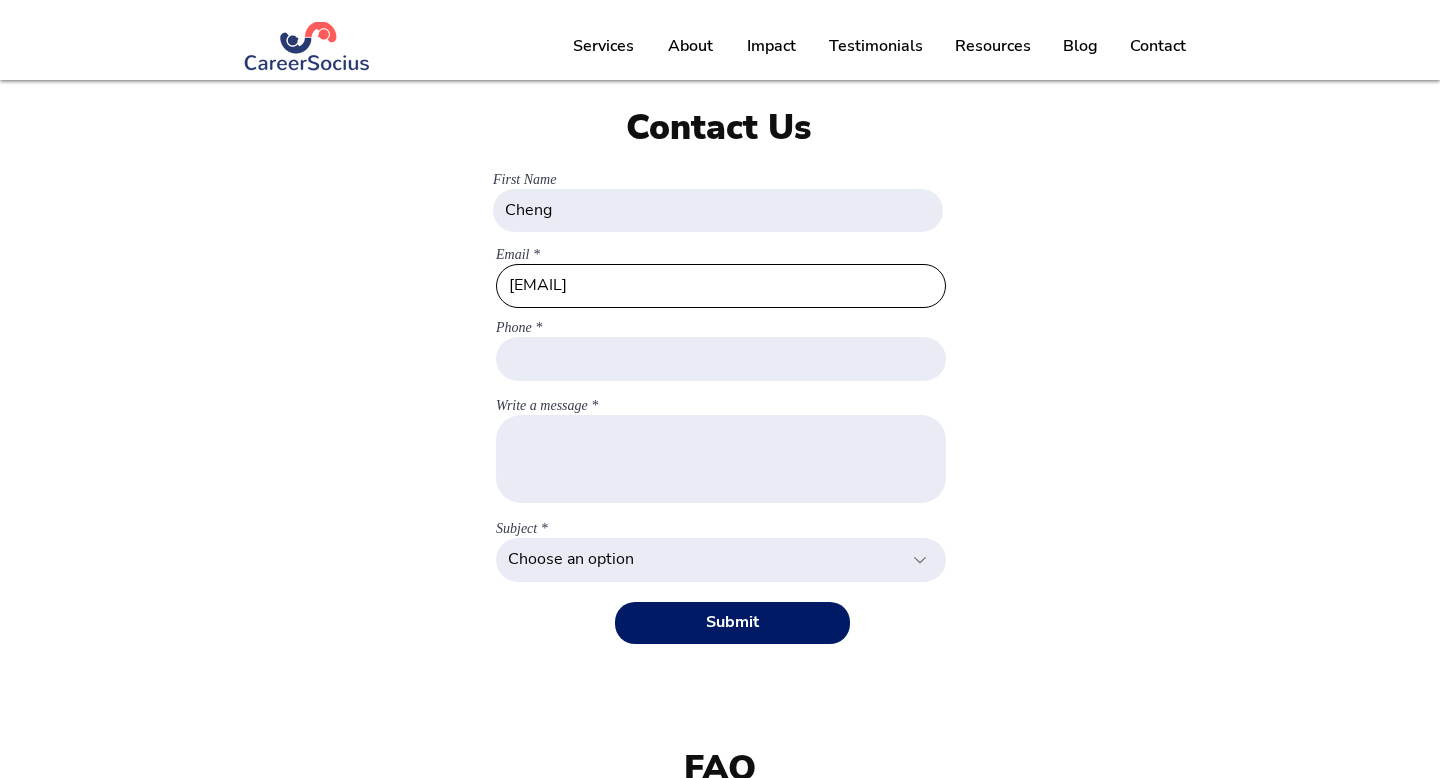 drag, startPoint x: 753, startPoint y: 284, endPoint x: 672, endPoint y: 284, distance: 81 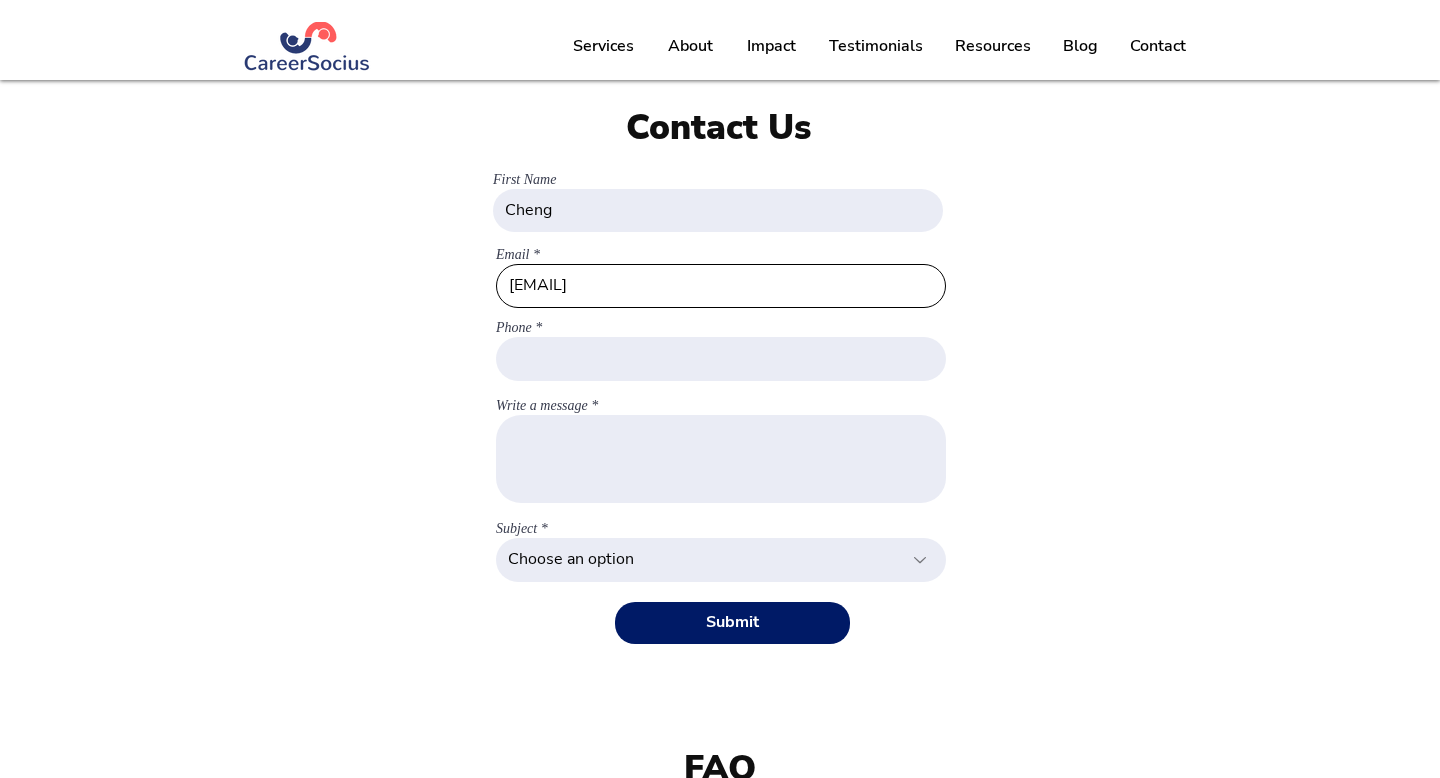 click on "e1546947@u.nus.edu91339285" at bounding box center [721, 286] 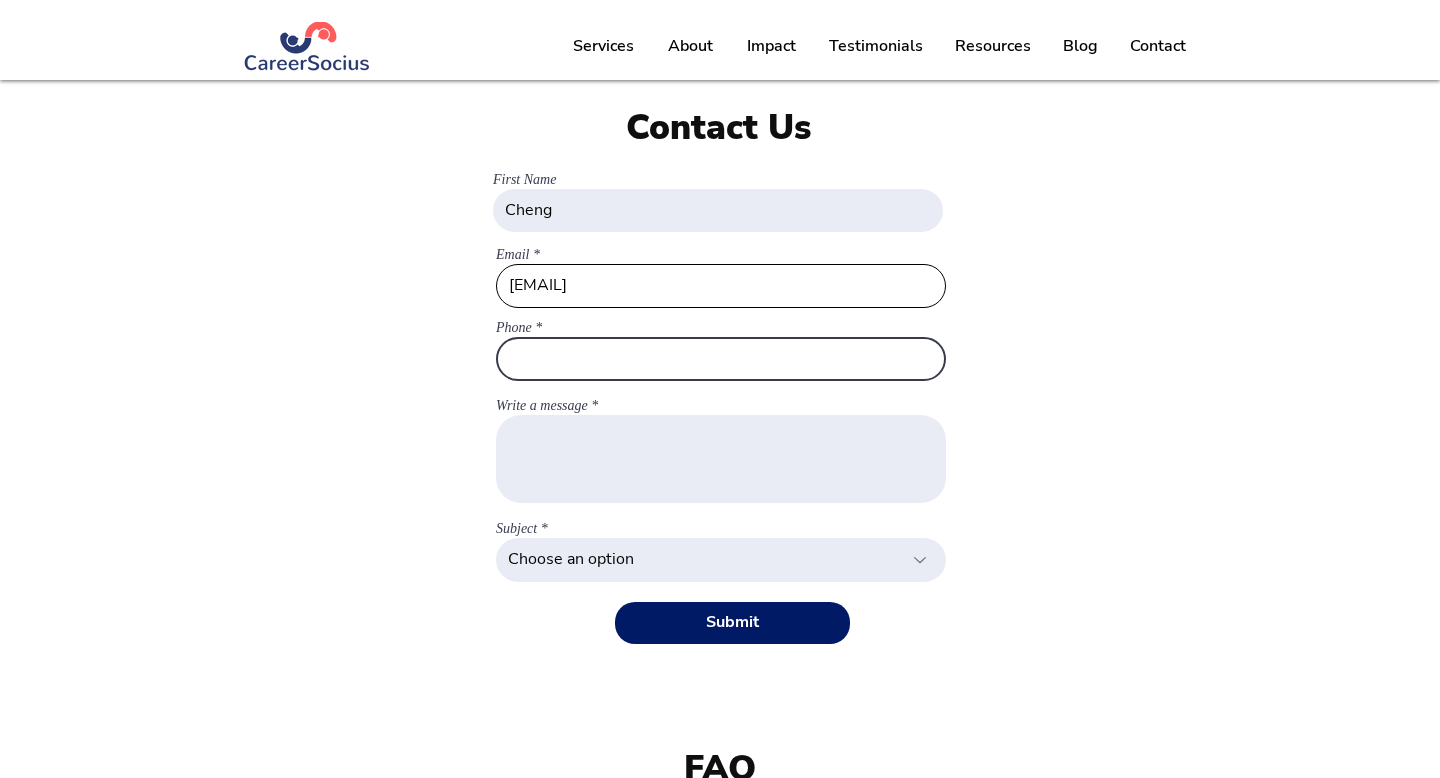 type on "e1546947@u.nus.edu" 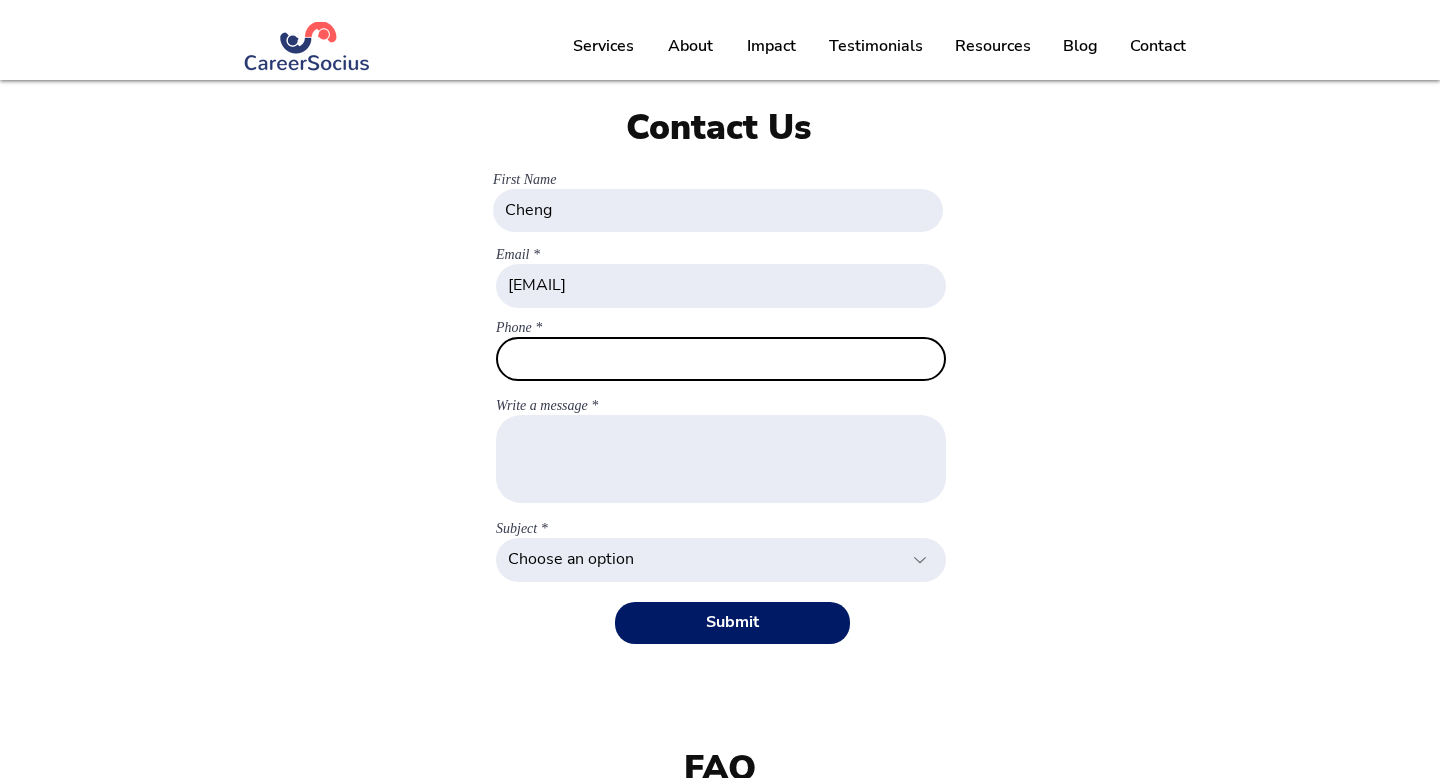 click on "Phone" at bounding box center (721, 359) 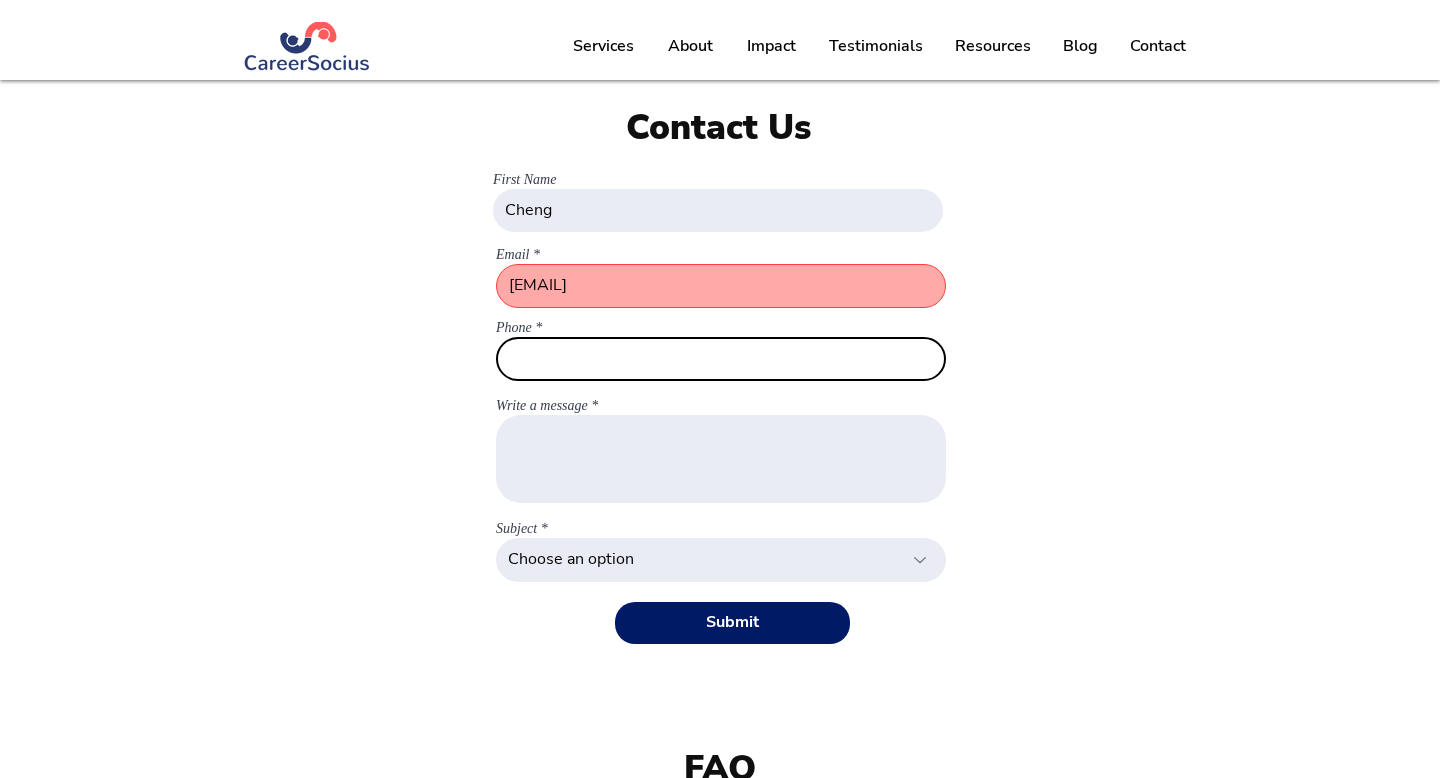 paste on "91339285" 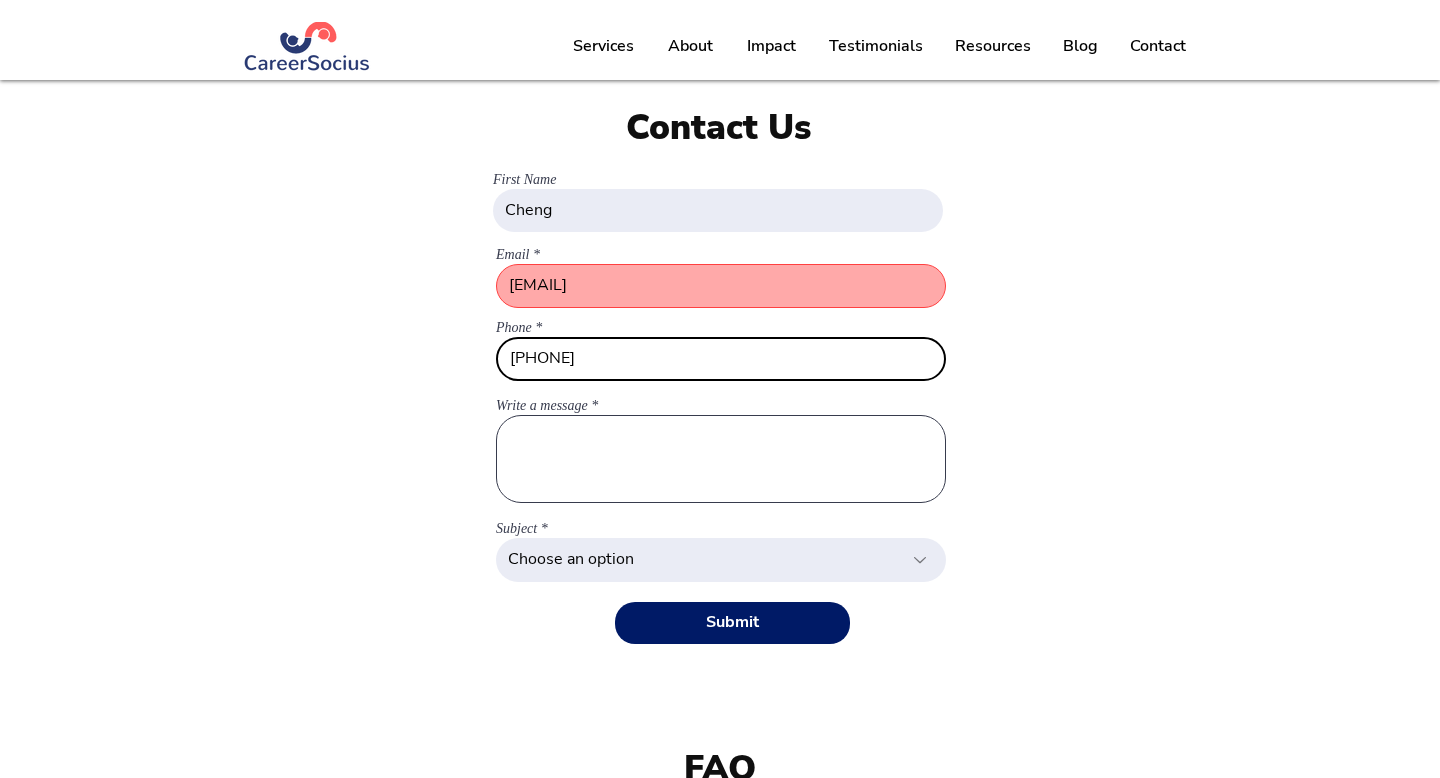 type on "91339285" 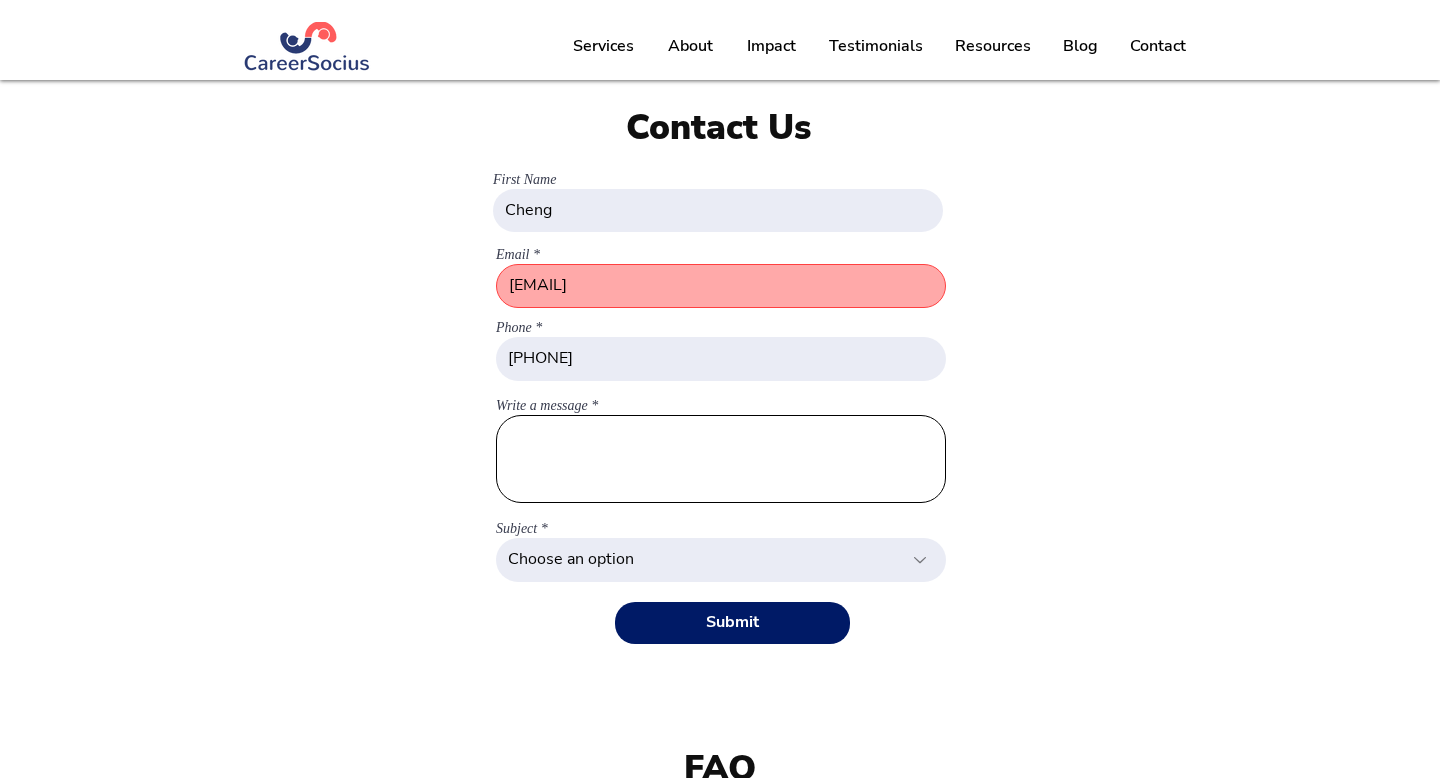 click on "Write a message" at bounding box center (721, 459) 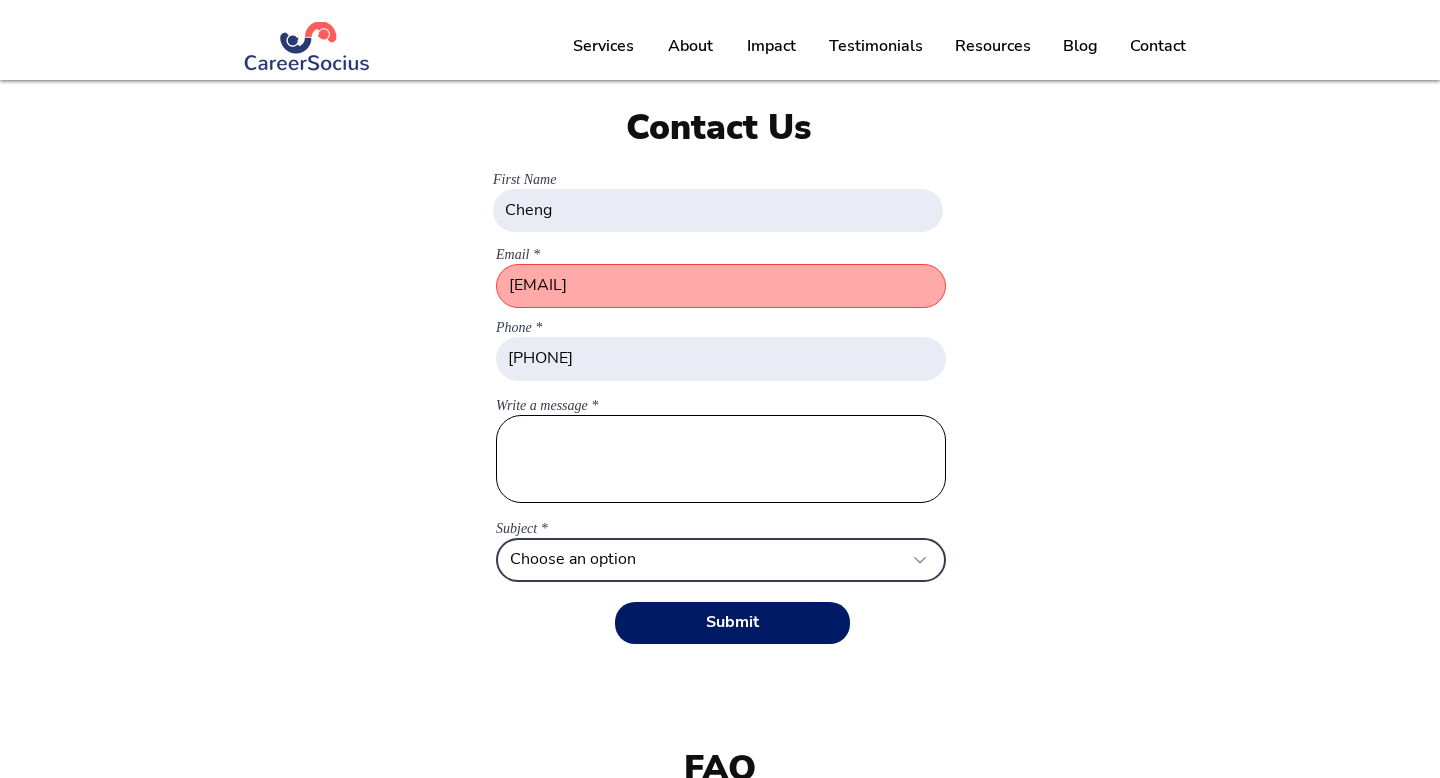 scroll, scrollTop: 17, scrollLeft: 0, axis: vertical 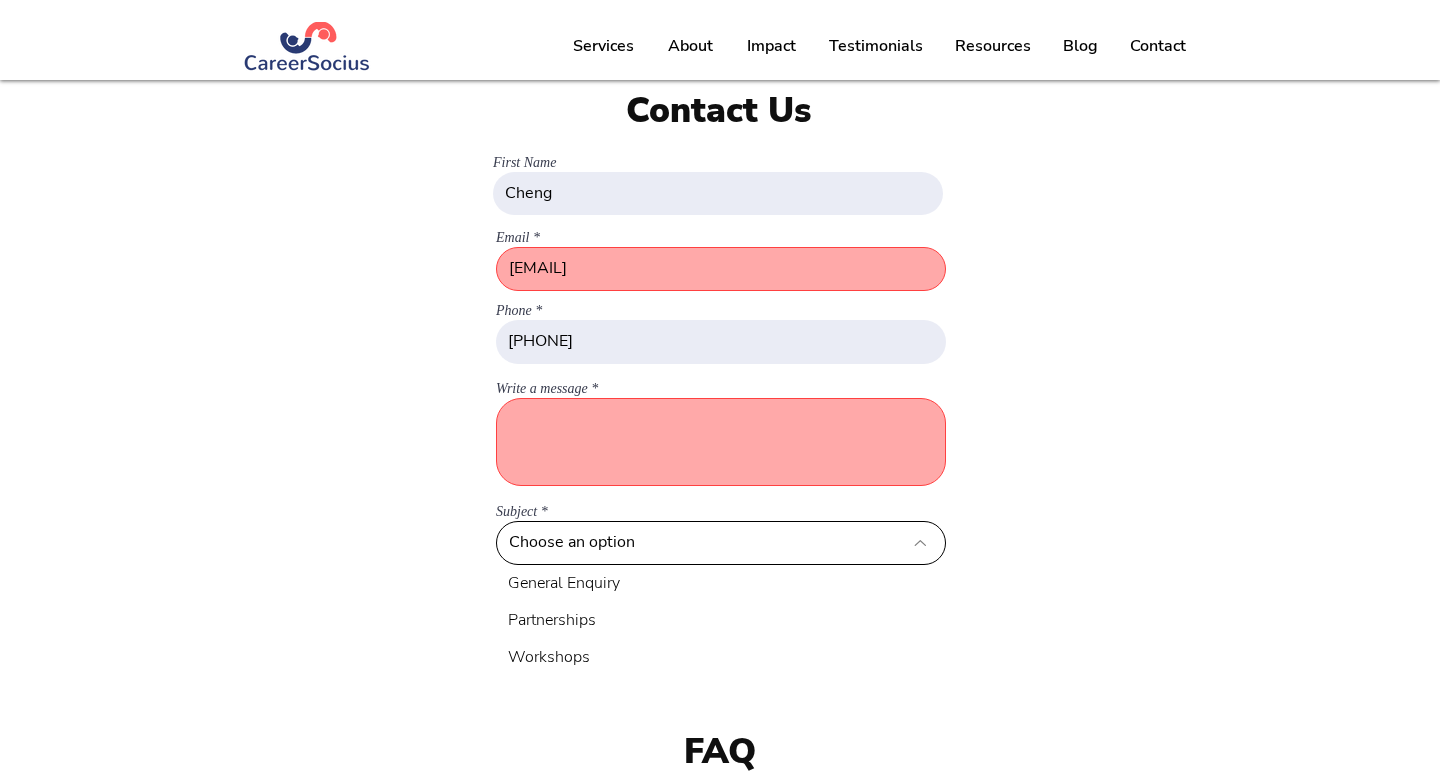 click on "Choose an option General Enquiry Partnerships Workshops" at bounding box center (721, 543) 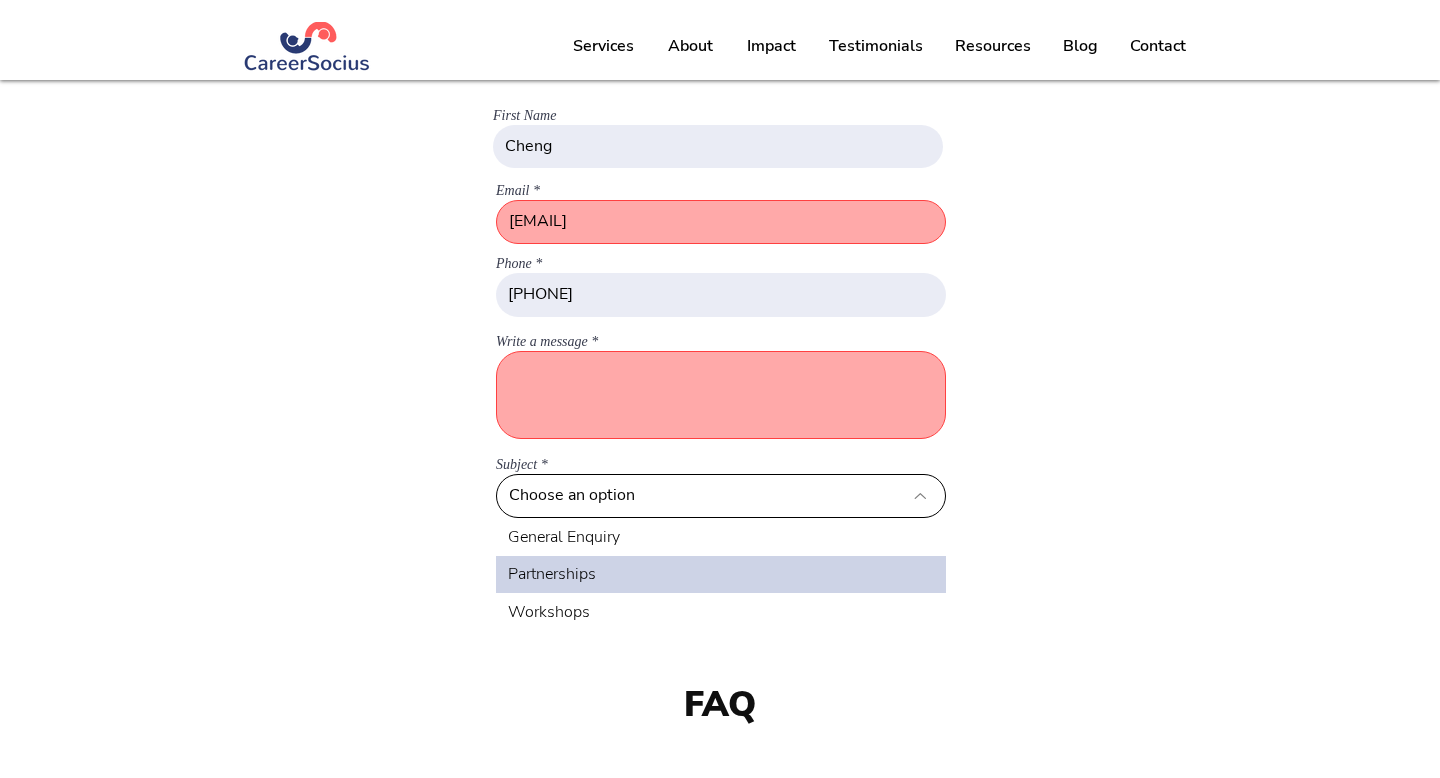 scroll, scrollTop: 69, scrollLeft: 0, axis: vertical 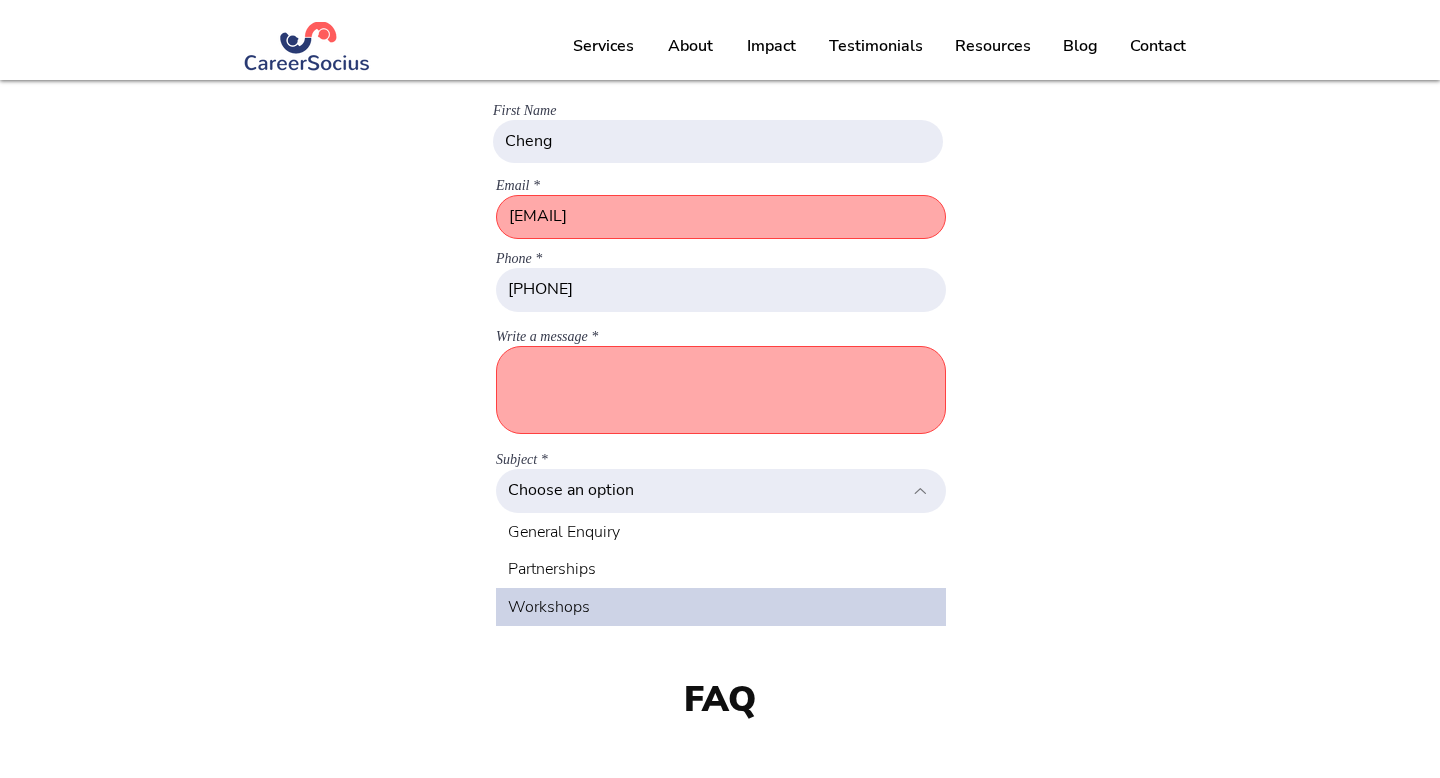 click on "Workshops" at bounding box center (721, 607) 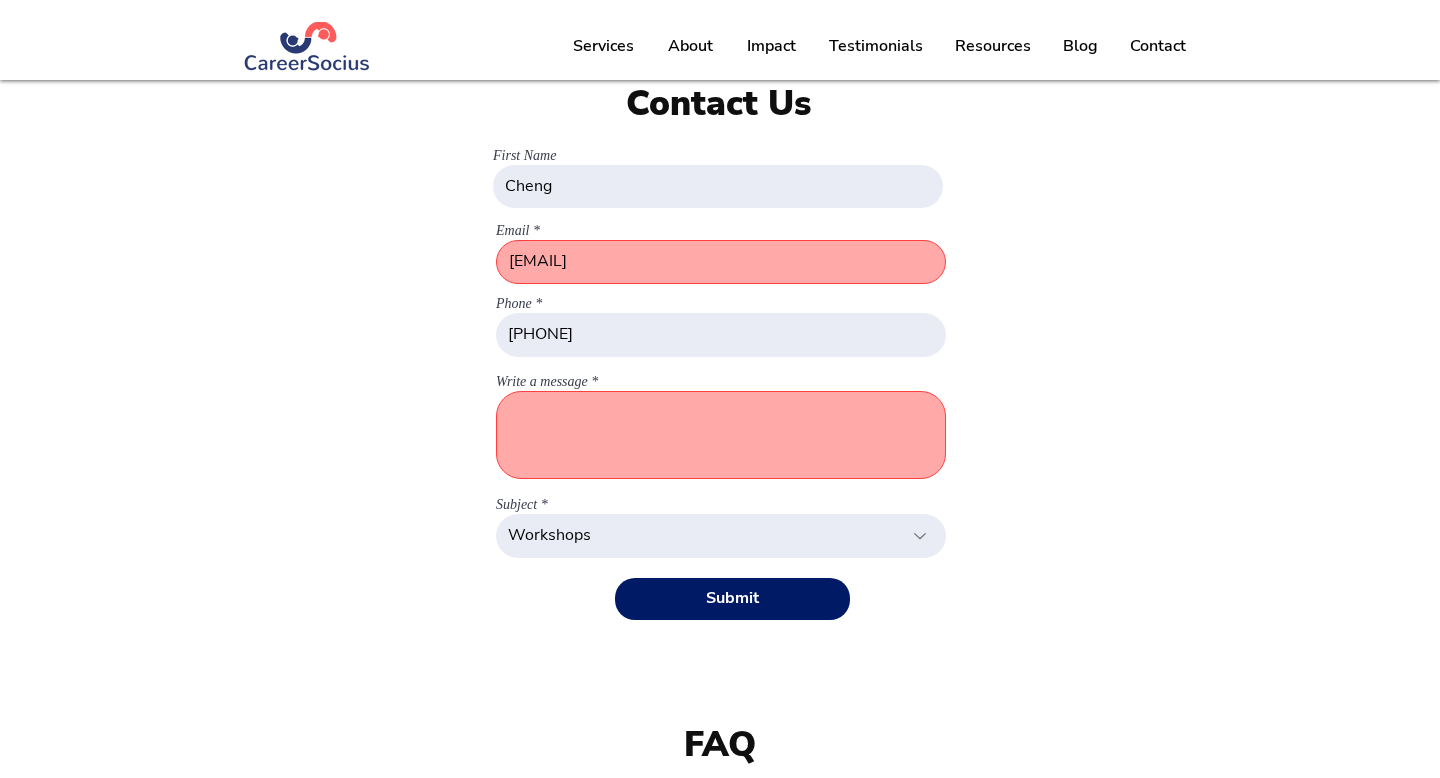 scroll, scrollTop: 23, scrollLeft: 0, axis: vertical 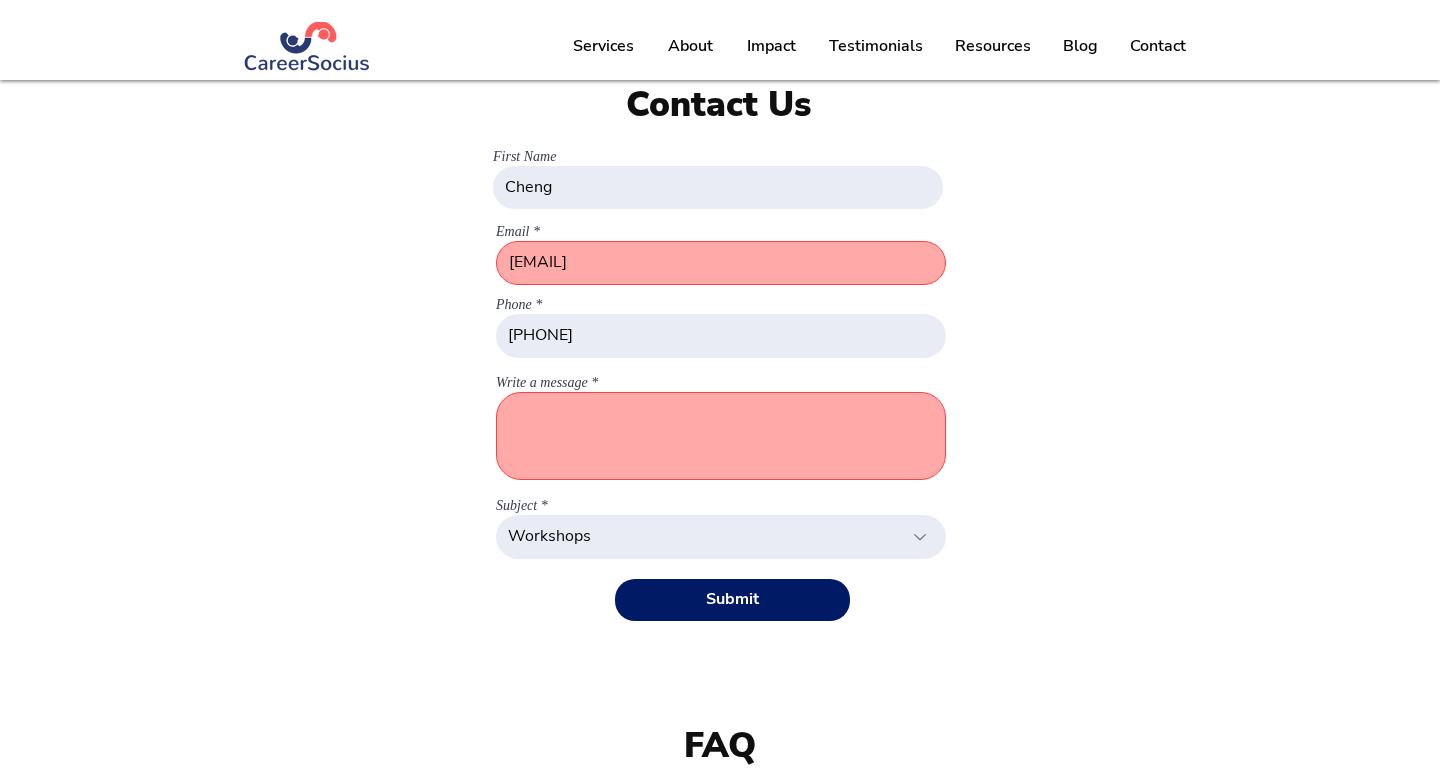 click on "Write a message" at bounding box center [721, 436] 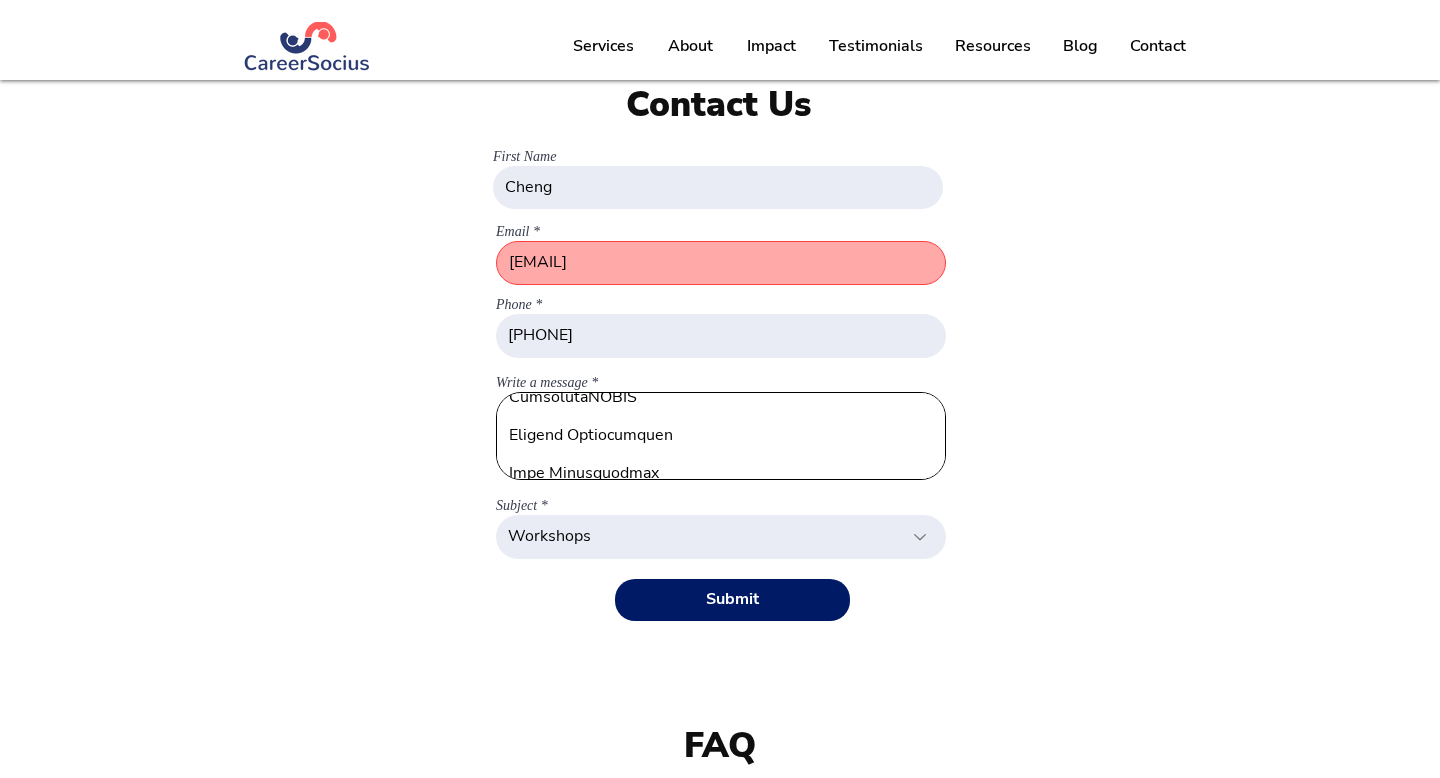 scroll, scrollTop: 639, scrollLeft: 0, axis: vertical 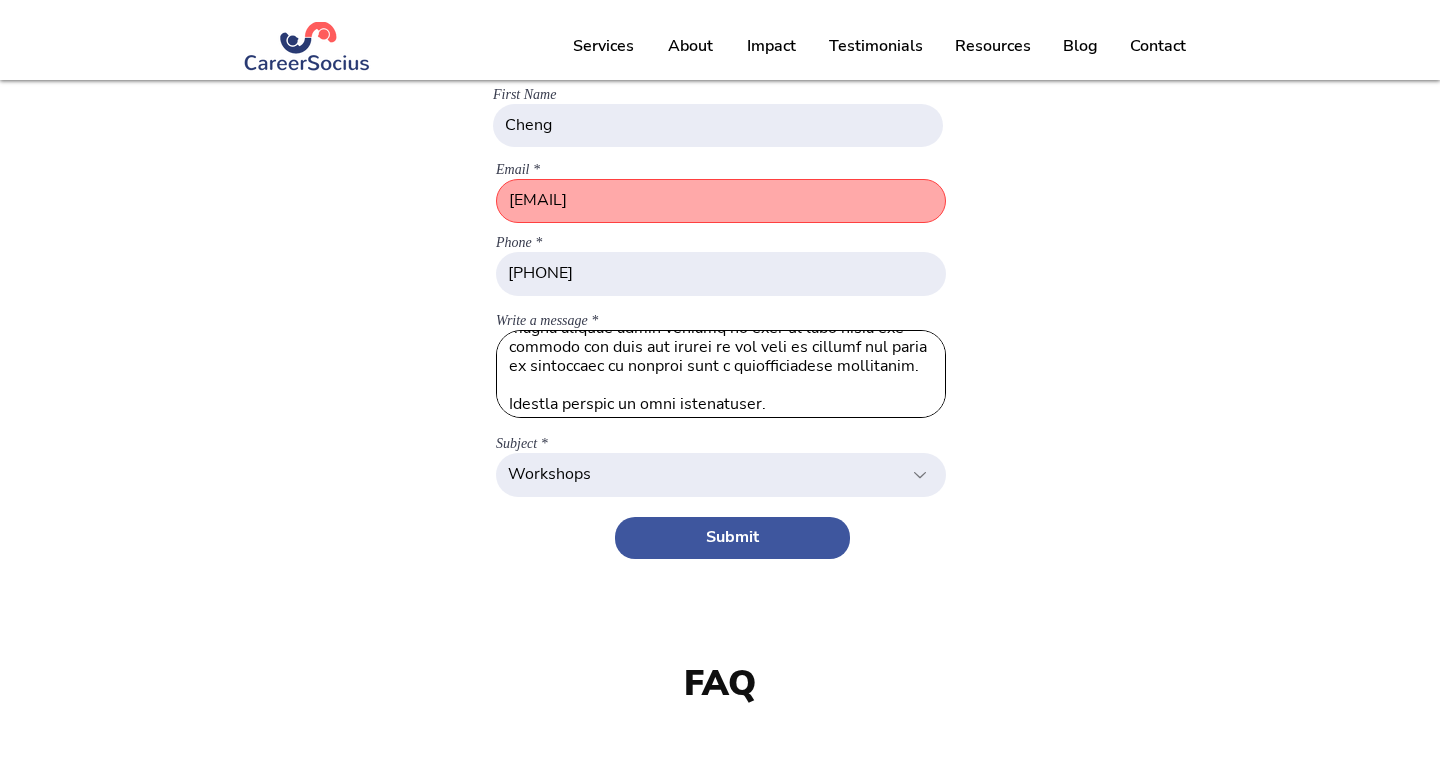 type on "Dear CareerSocious Team,
I hope this message finds you well.
I’m currently a postgraduate student in the Sustainable and Green Finance program at NUS, having just started this semester. I’m particularly interested in pursuing a career in consulting, especially in ESG-related roles, and I’m also open to opportunities in banking and financial services.
Although I’ve had some internship experience, I feel that I still lack certain business insights and have not yet been exposed to case interviews. Since I’m hoping to secure internship or job opportunities in Singapore, I’m eager to strengthen my competitiveness in this highly competitive market.
I came across your workshops on the CareerSocious website and found them highly relevant and valuable. In particular, I’m very interested in the following modules:
InterviewREADY
Banking Fundamentals
Case Fundamentals
Banking & Finance Assessment Centre
I would really appreciate your professional opinion on which modules might benefit me most at this stage an..." 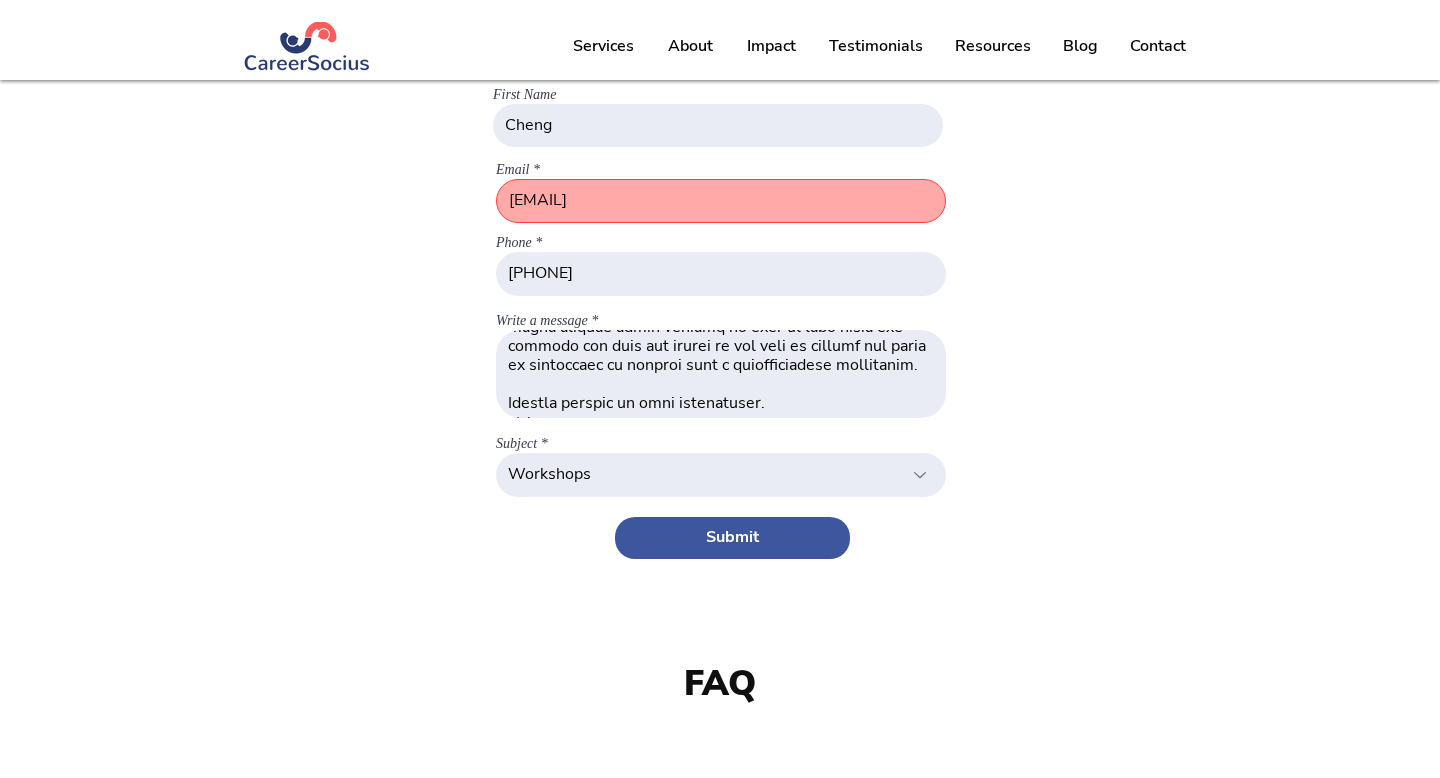 click on "Submit" at bounding box center [732, 537] 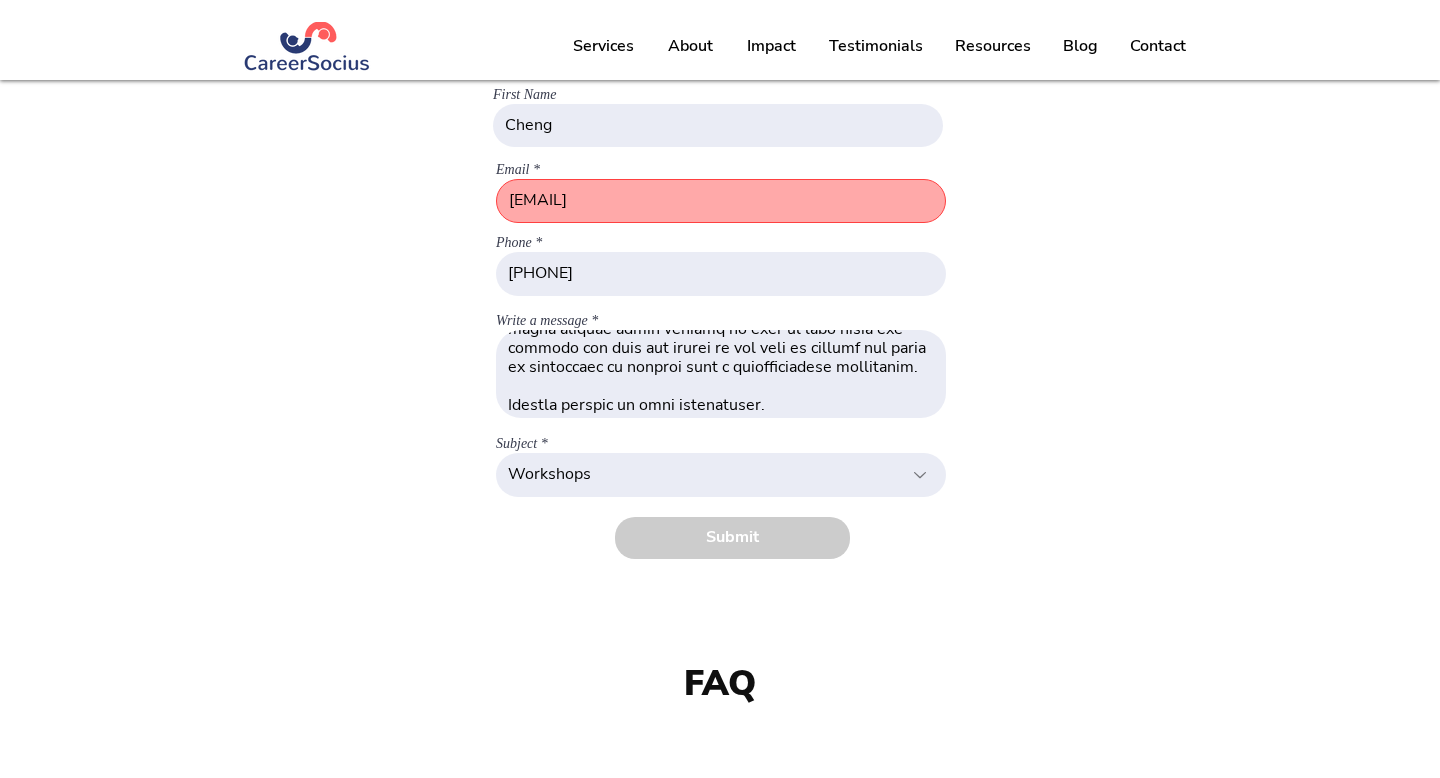 type 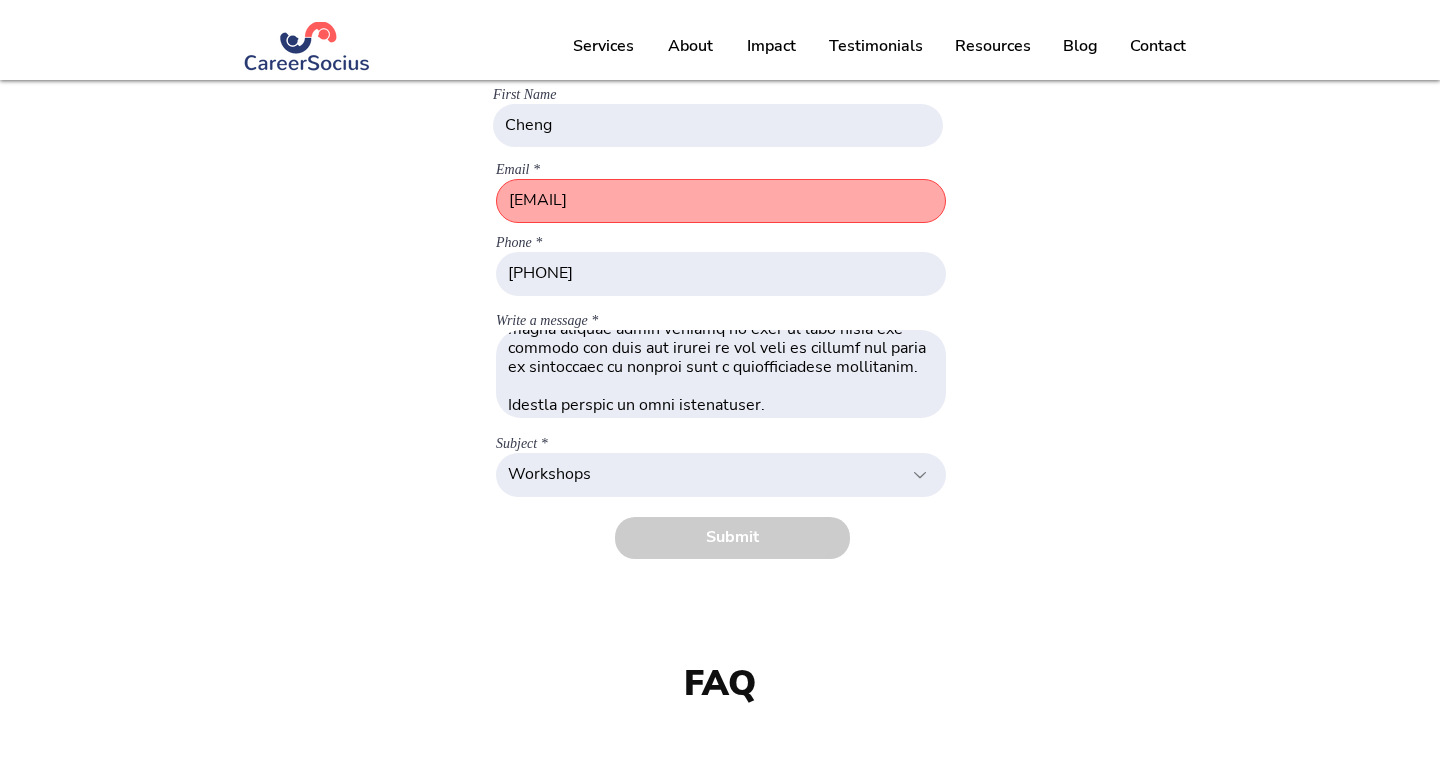 type 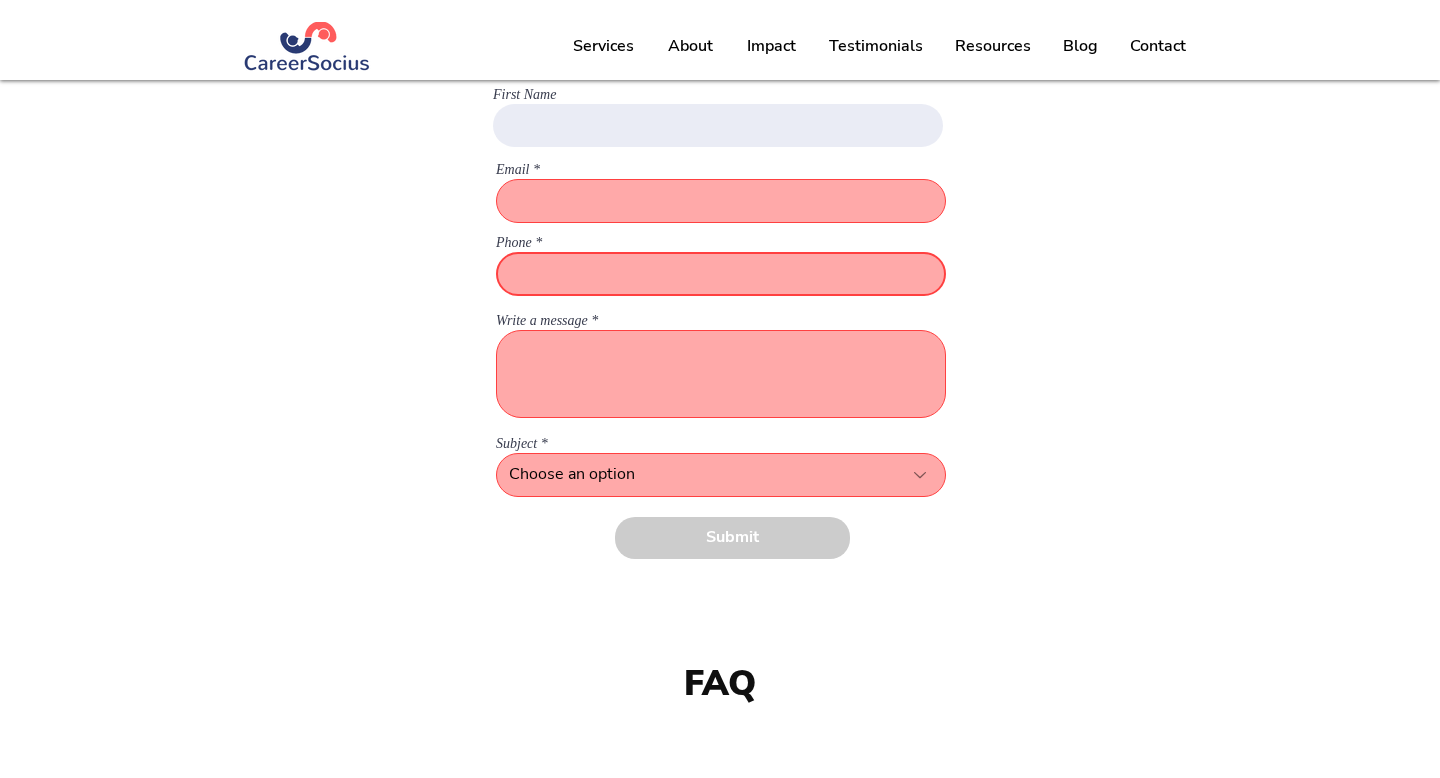 scroll, scrollTop: 0, scrollLeft: 0, axis: both 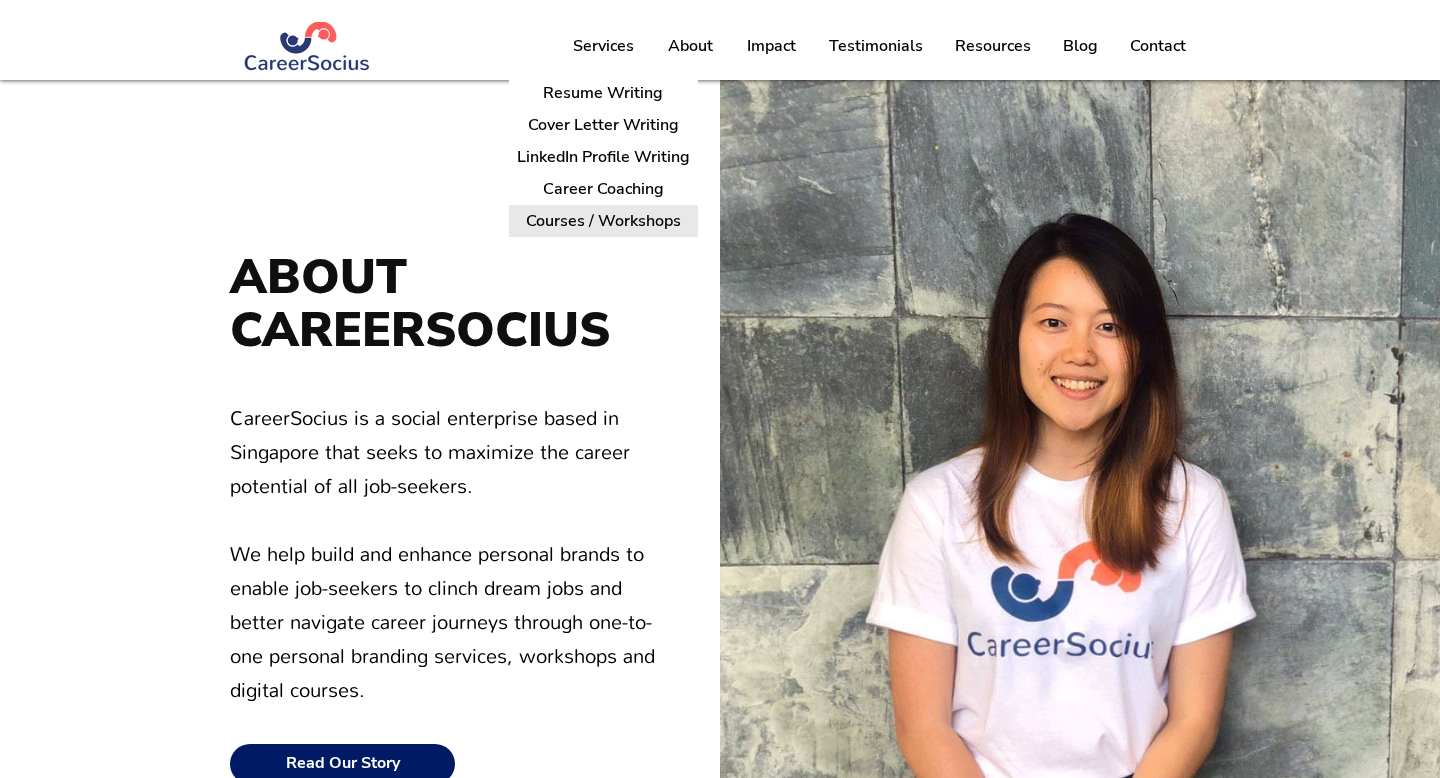 click on "Courses / Workshops" at bounding box center [603, 221] 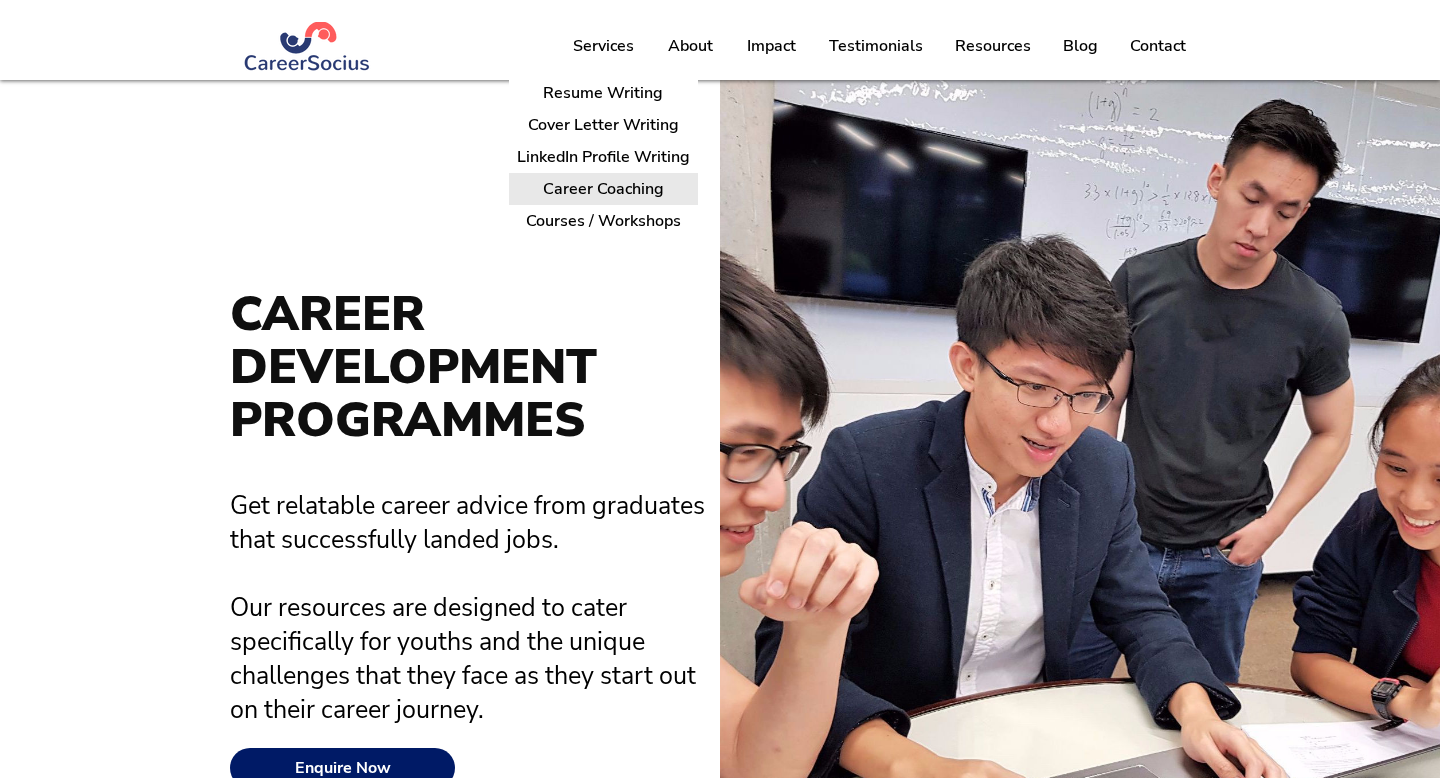 click on "Career Coaching" at bounding box center [603, 189] 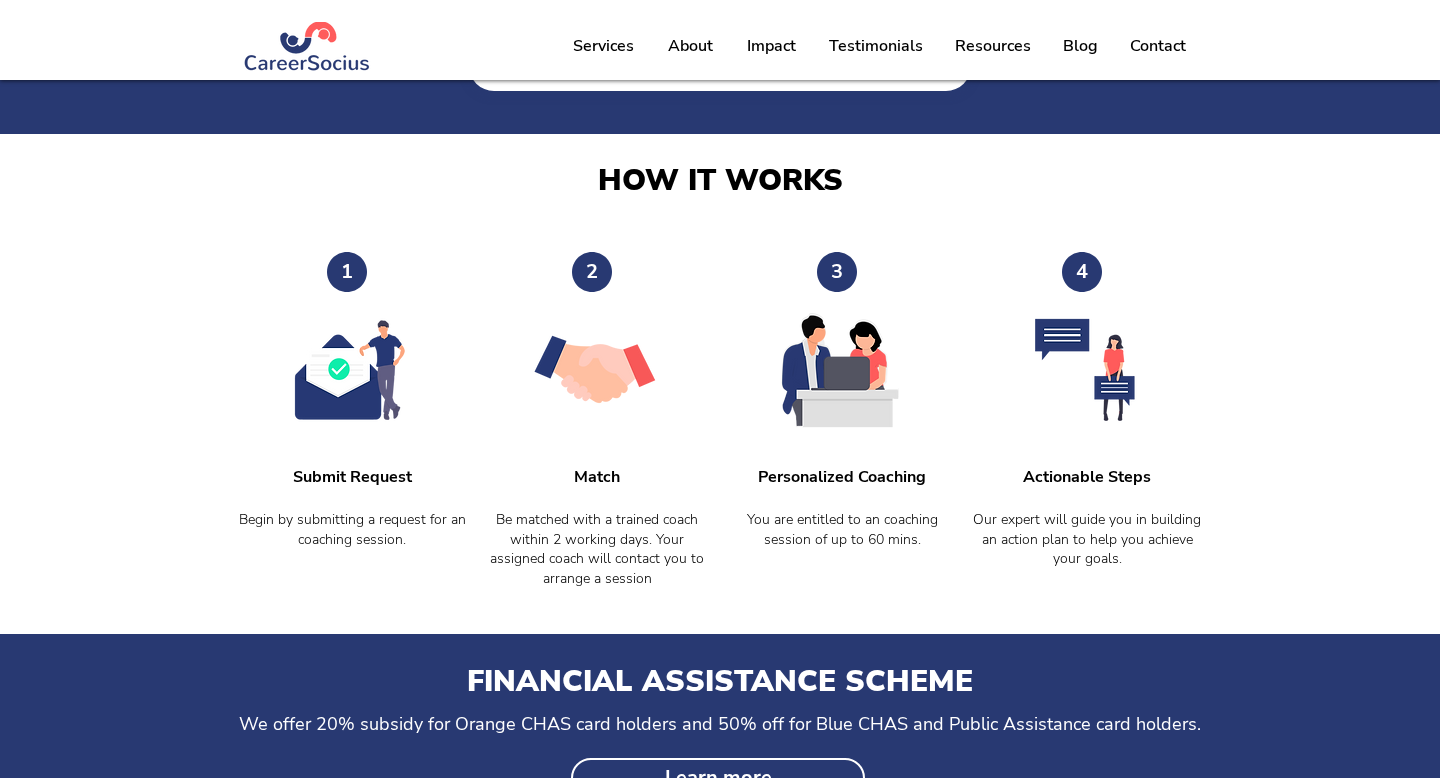 scroll, scrollTop: 0, scrollLeft: 0, axis: both 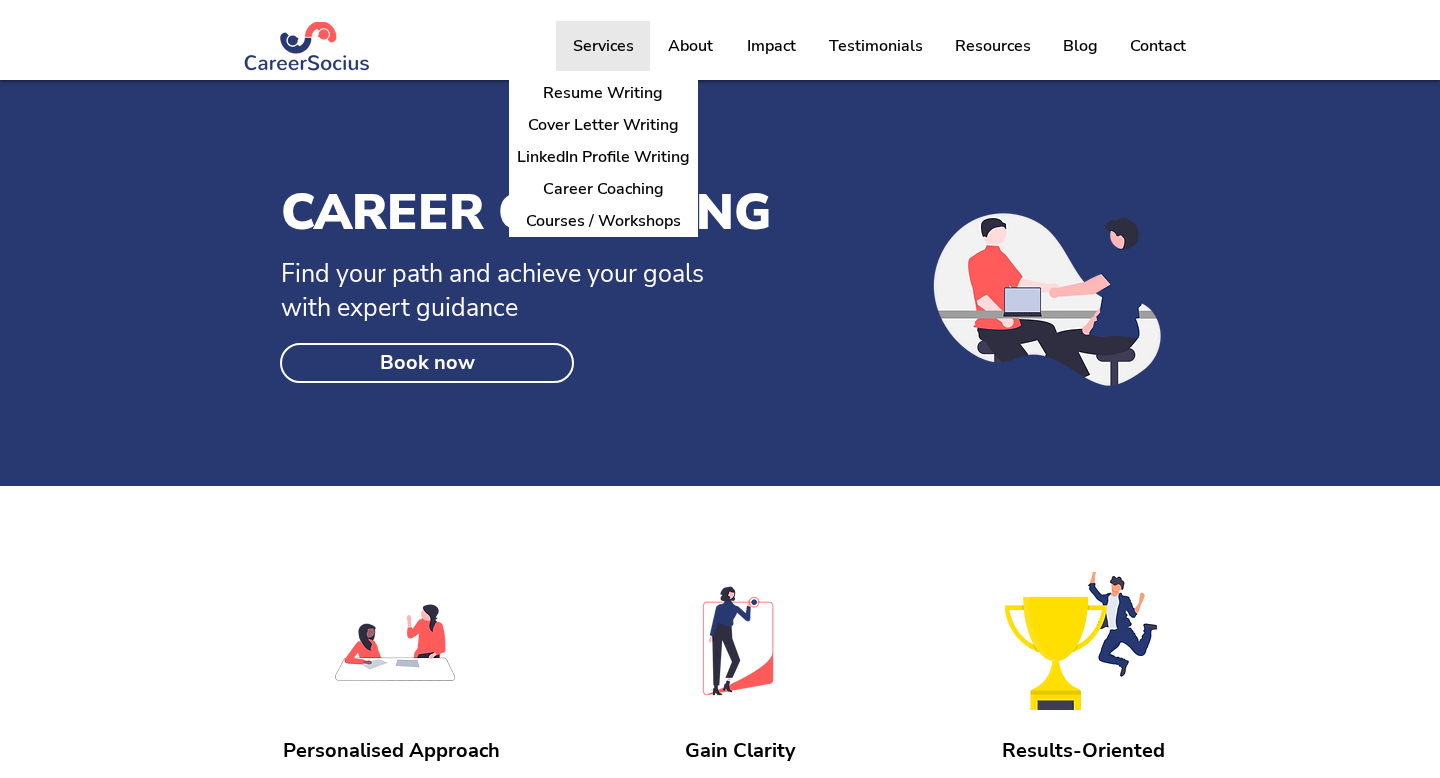 click on "Services" at bounding box center (603, 46) 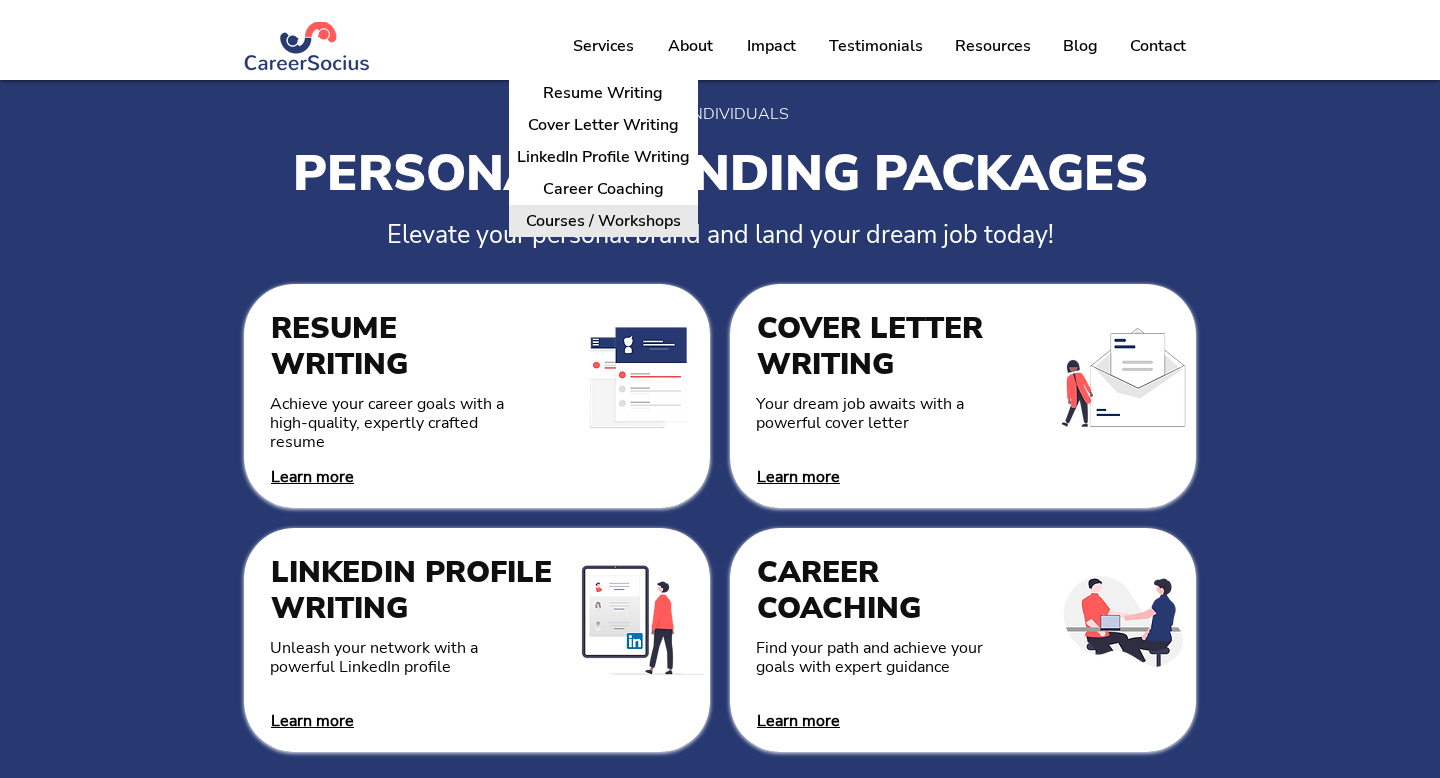 click on "Courses / Workshops" at bounding box center [603, 221] 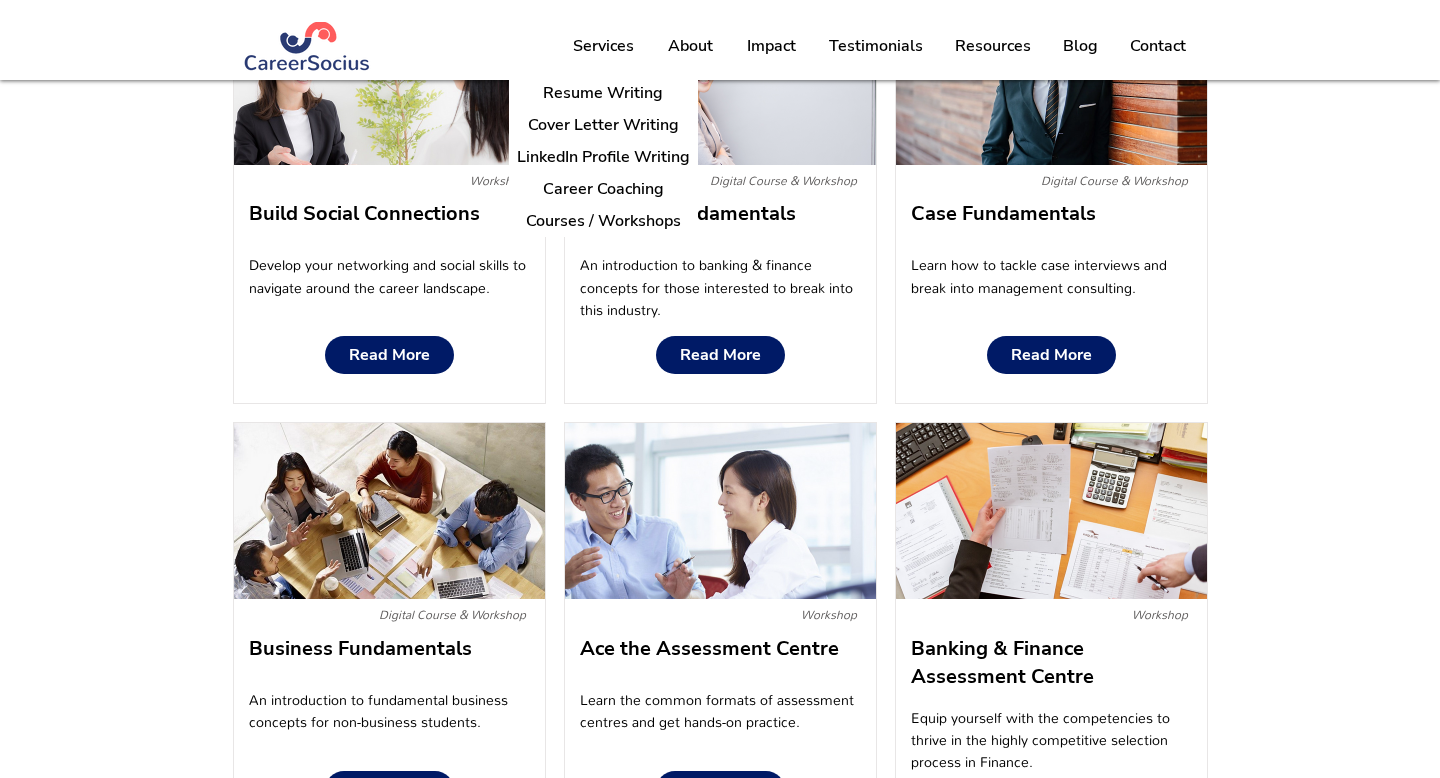 scroll, scrollTop: 1819, scrollLeft: 0, axis: vertical 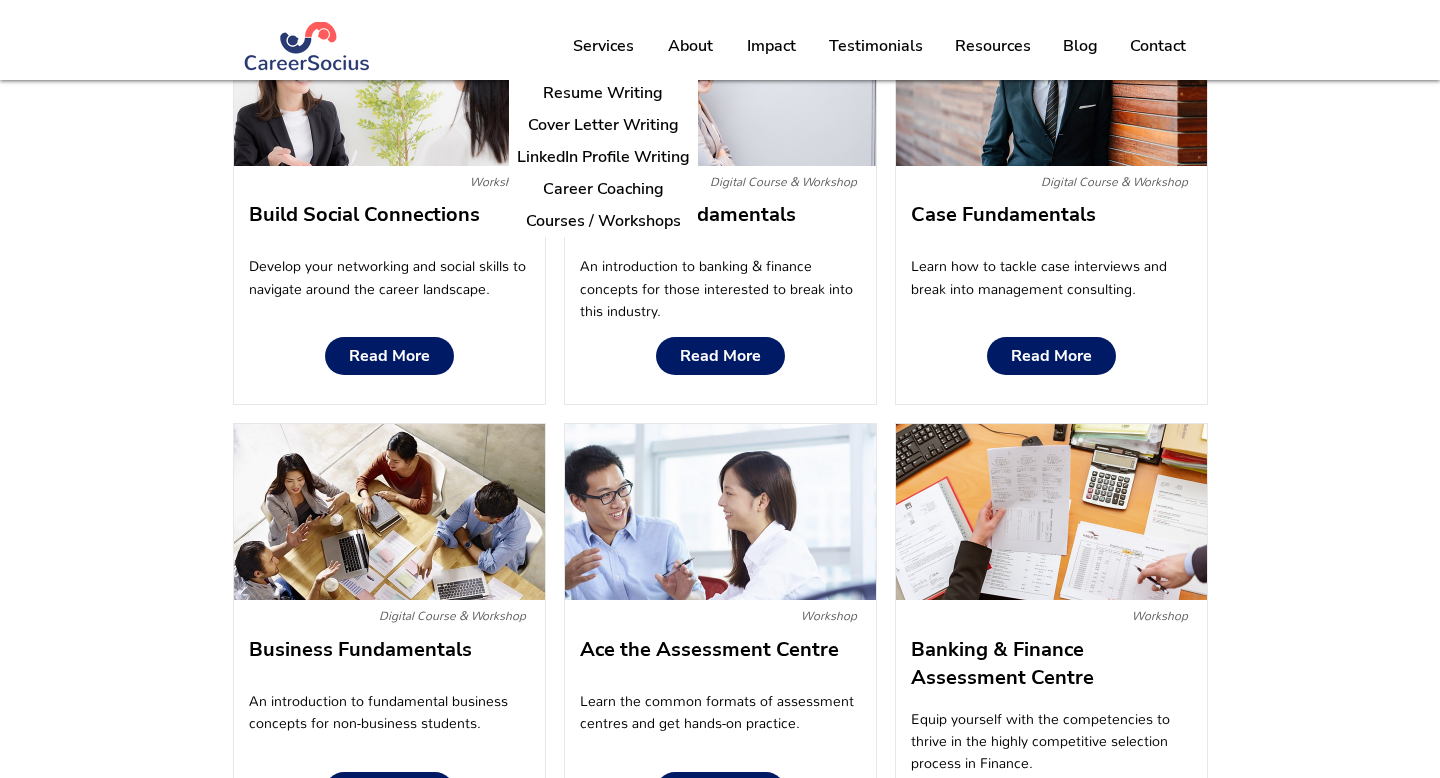 click on "Our Approach CAREER DEVELOPMENT PROGRAMMES Get relatable career advice from graduates that successfully landed jobs.
Our resources are designed to cater specifically for youths and the unique challenges that they face as they start out on their career journey.  Enquire Now Our Courses Digital Course & Workshop Resume & Interview Master resume writing and interview techniques with our flagship course.  Read More Workshop Build Social Connections Develop your networking and social skills to navigate around the career landscape.  Read More Digital Course & Workshop Business Fundamentals An introduction to fundamental business concepts for non-business students.  Read More Workshop Government Assessment Centre Gain insights on valued public sector traits, on top of specific criteria of individual agencies.  Read More Digital Course & Workshop ResumeREADY & LinkedIn Learn the basics of crafting a resume and create your personal brand to stand out.  Read More Digital Course & Workshop Banking Fundamentals" at bounding box center [720, 57] 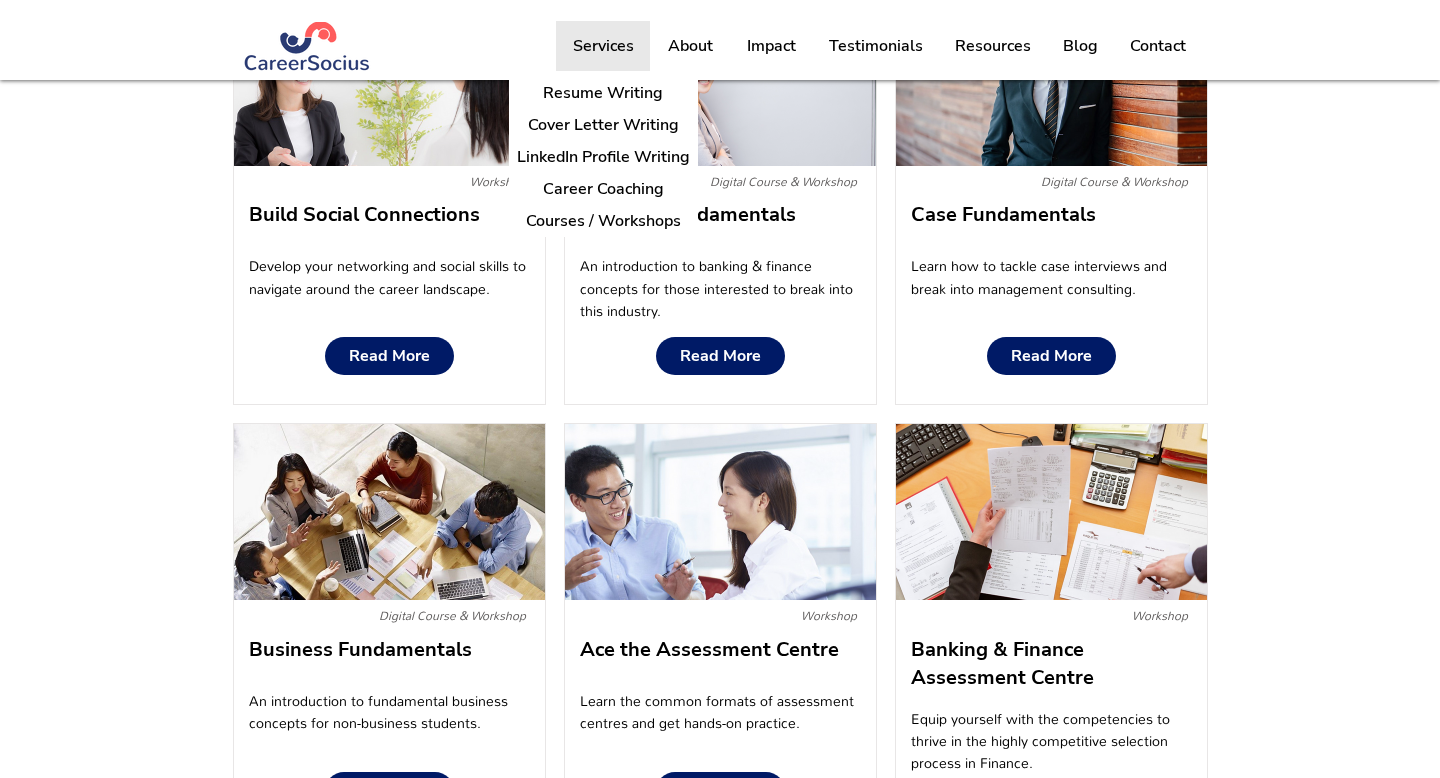 click on "Services" at bounding box center [603, 46] 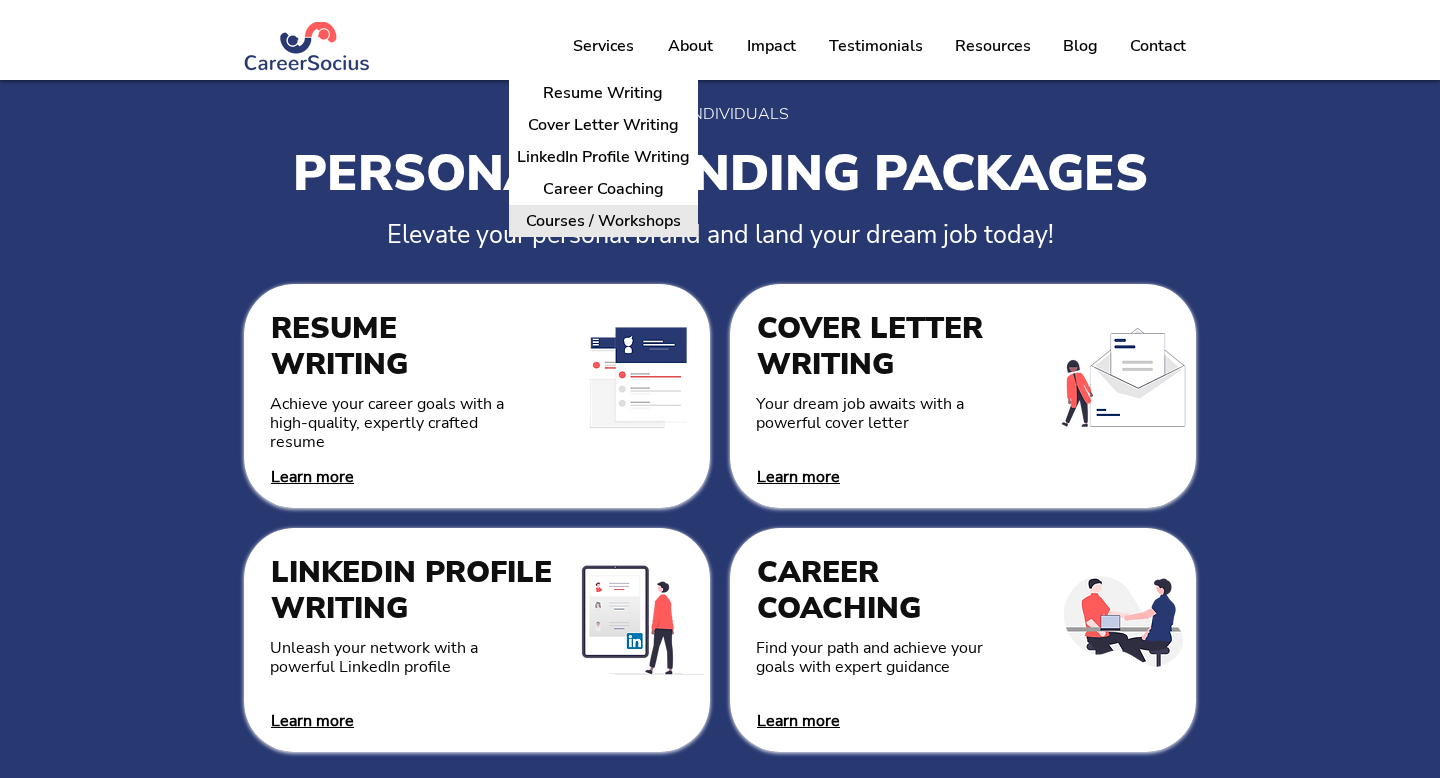 click on "Courses / Workshops" at bounding box center (603, 221) 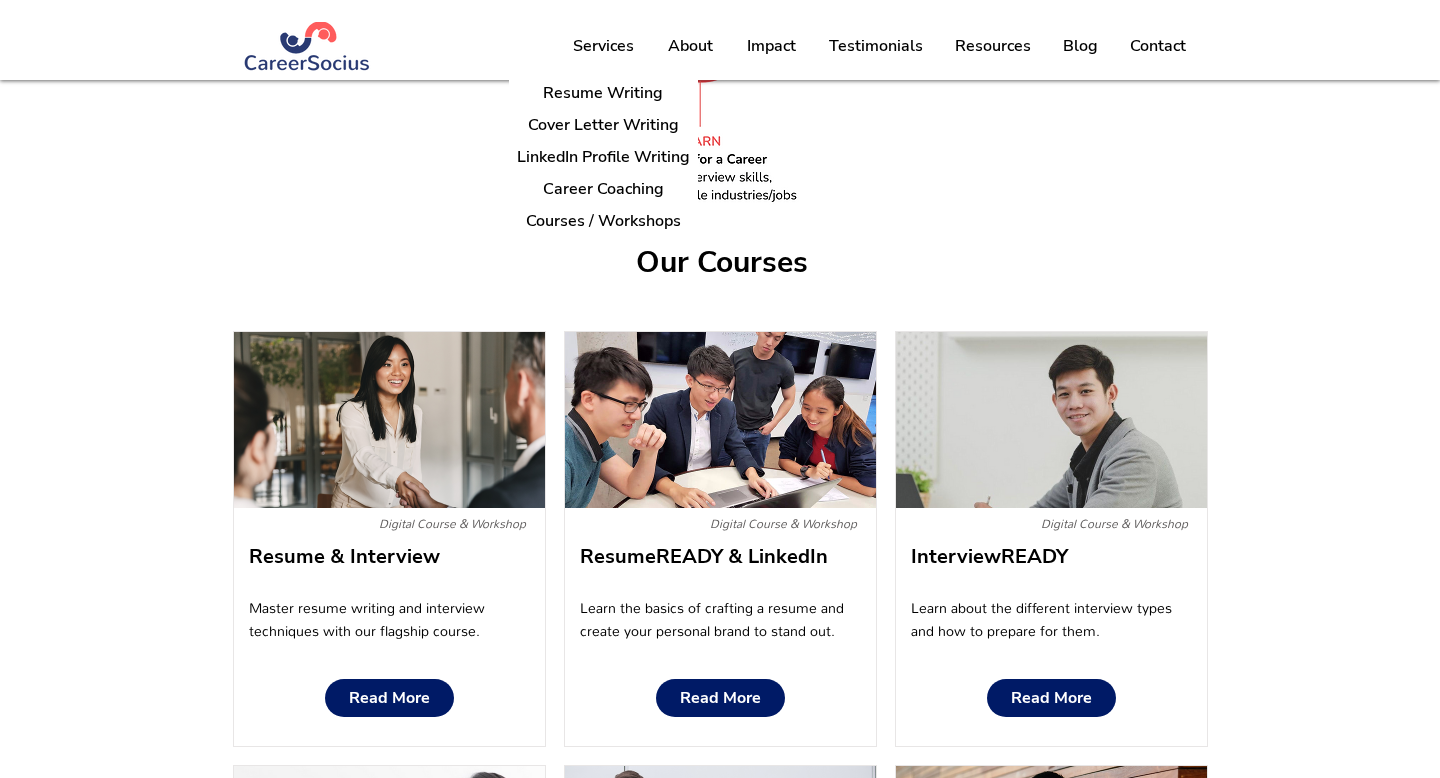 scroll, scrollTop: 1044, scrollLeft: 0, axis: vertical 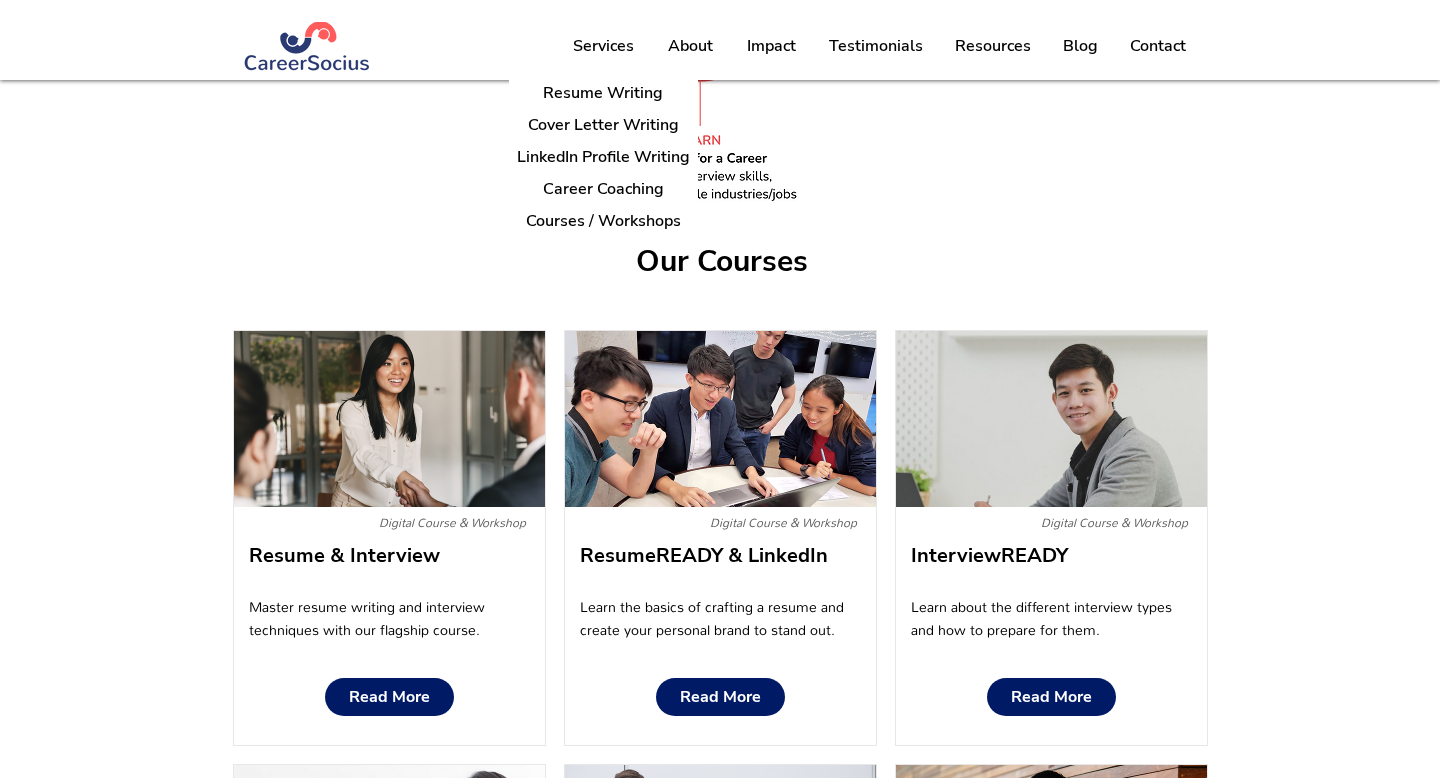 click on "Our Approach CAREER DEVELOPMENT PROGRAMMES Get relatable career advice from graduates that successfully landed jobs.
Our resources are designed to cater specifically for youths and the unique challenges that they face as they start out on their career journey.  Enquire Now Our Courses Digital Course & Workshop Resume & Interview Master resume writing and interview techniques with our flagship course.  Read More Workshop Build Social Connections Develop your networking and social skills to navigate around the career landscape.  Read More Digital Course & Workshop Business Fundamentals An introduction to fundamental business concepts for non-business students.  Read More Workshop Government Assessment Centre Gain insights on valued public sector traits, on top of specific criteria of individual agencies.  Read More Digital Course & Workshop ResumeREADY & LinkedIn Learn the basics of crafting a resume and create your personal brand to stand out.  Read More Digital Course & Workshop Banking Fundamentals" at bounding box center (720, 832) 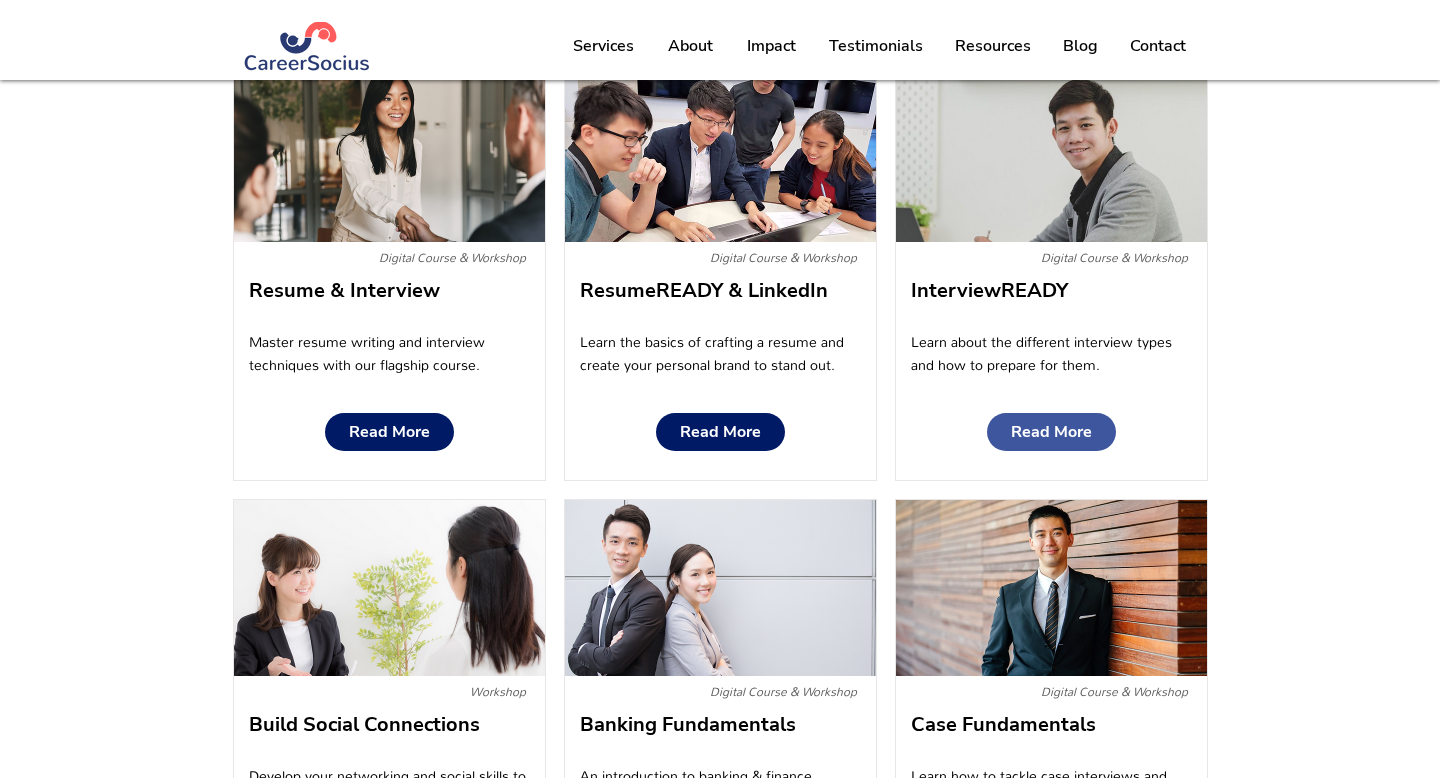 scroll, scrollTop: 1316, scrollLeft: 0, axis: vertical 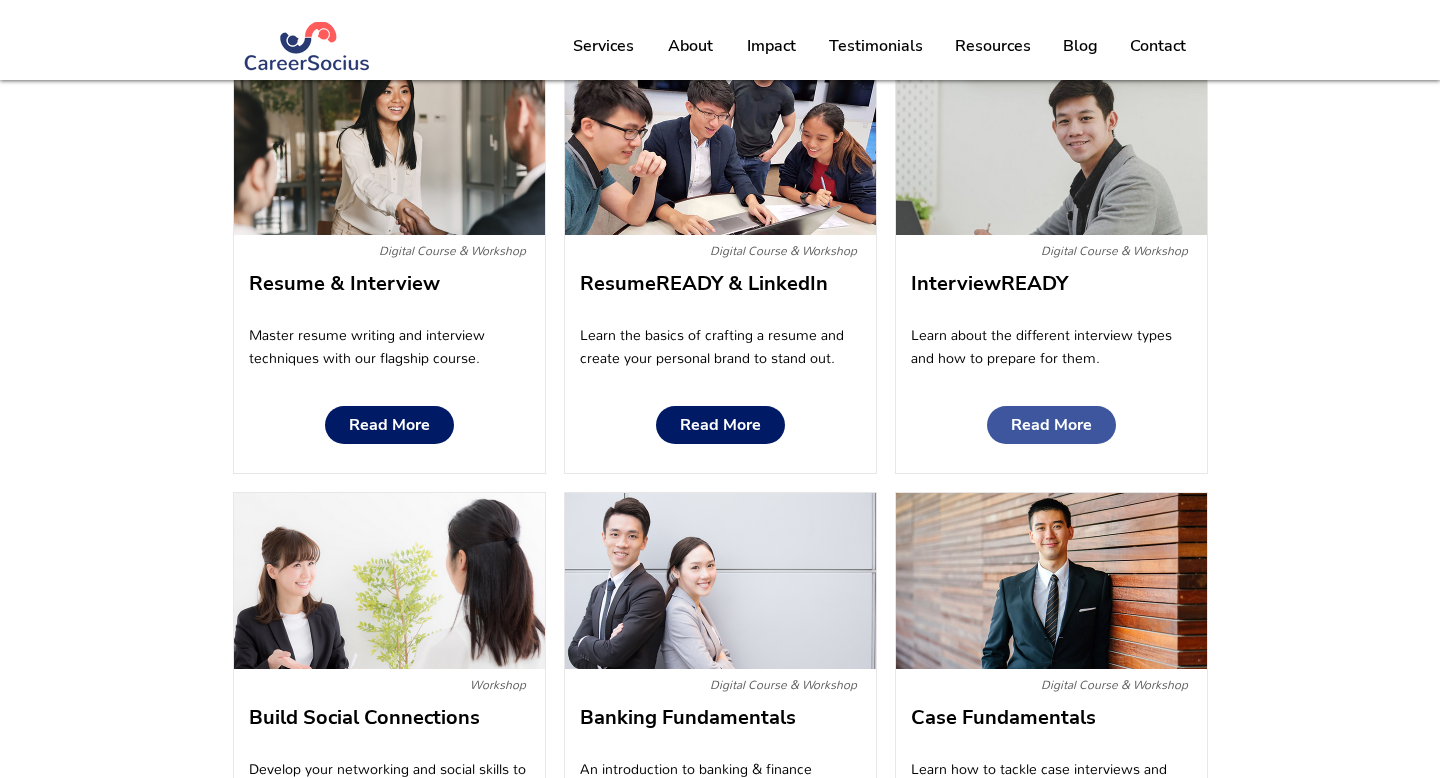 click on "Read More" at bounding box center (1051, 425) 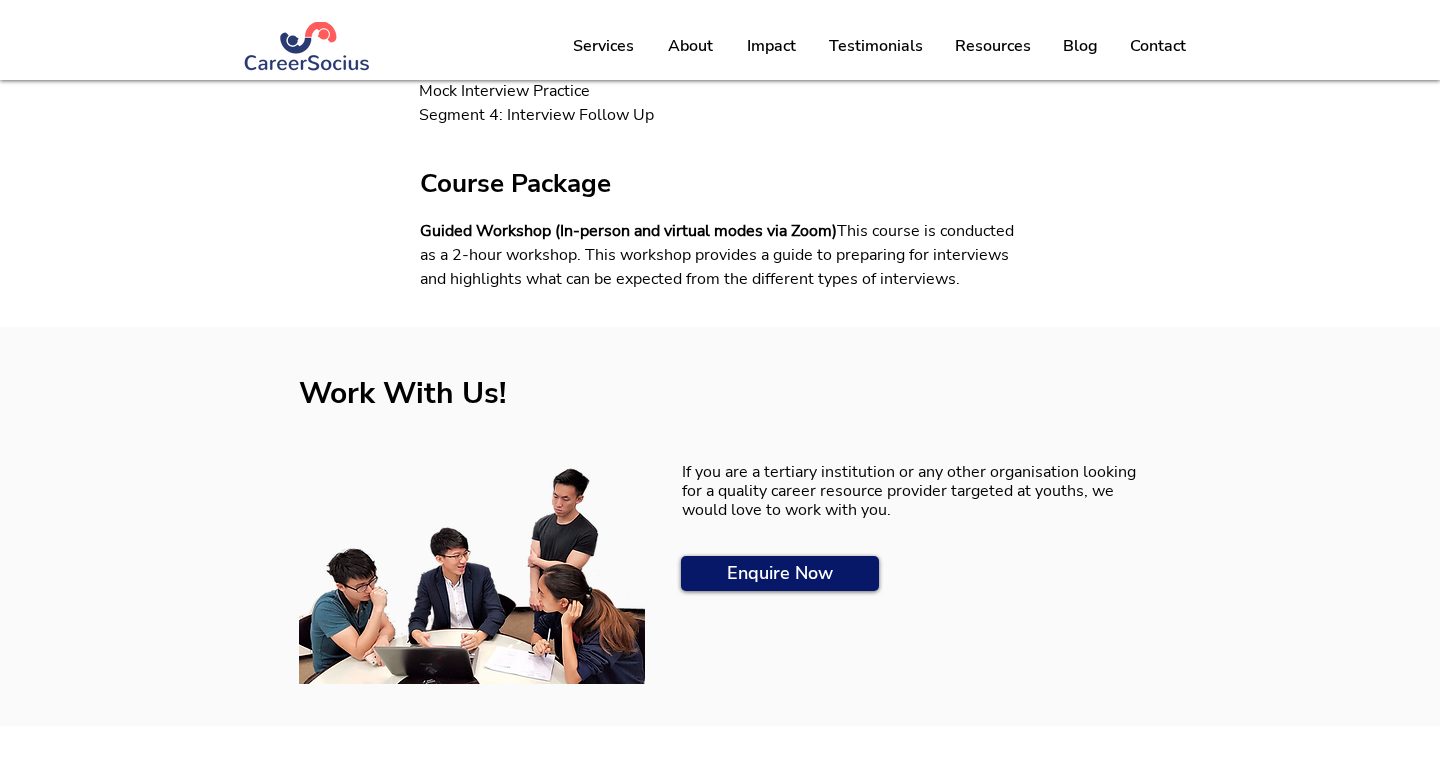 scroll, scrollTop: 1002, scrollLeft: 0, axis: vertical 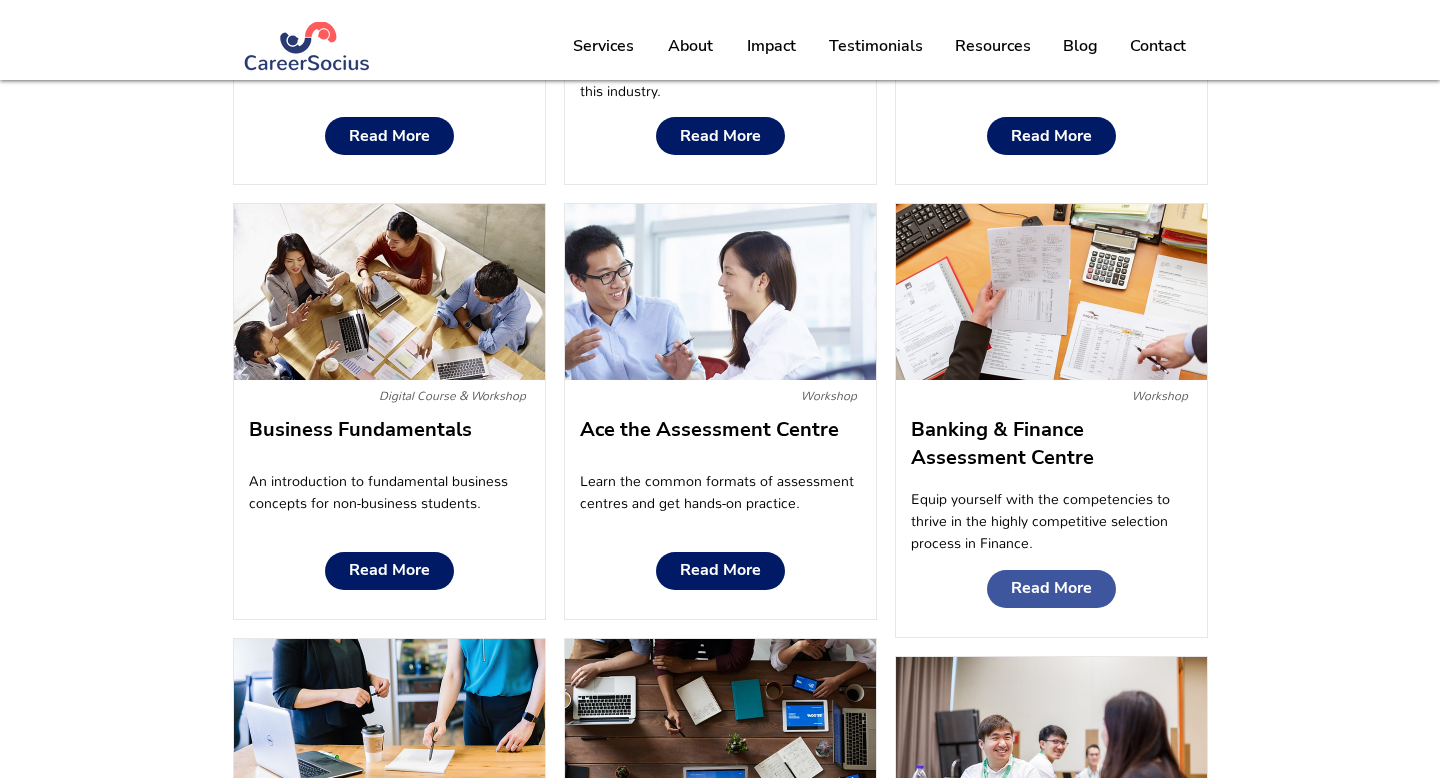 click on "Read More" at bounding box center (1051, 588) 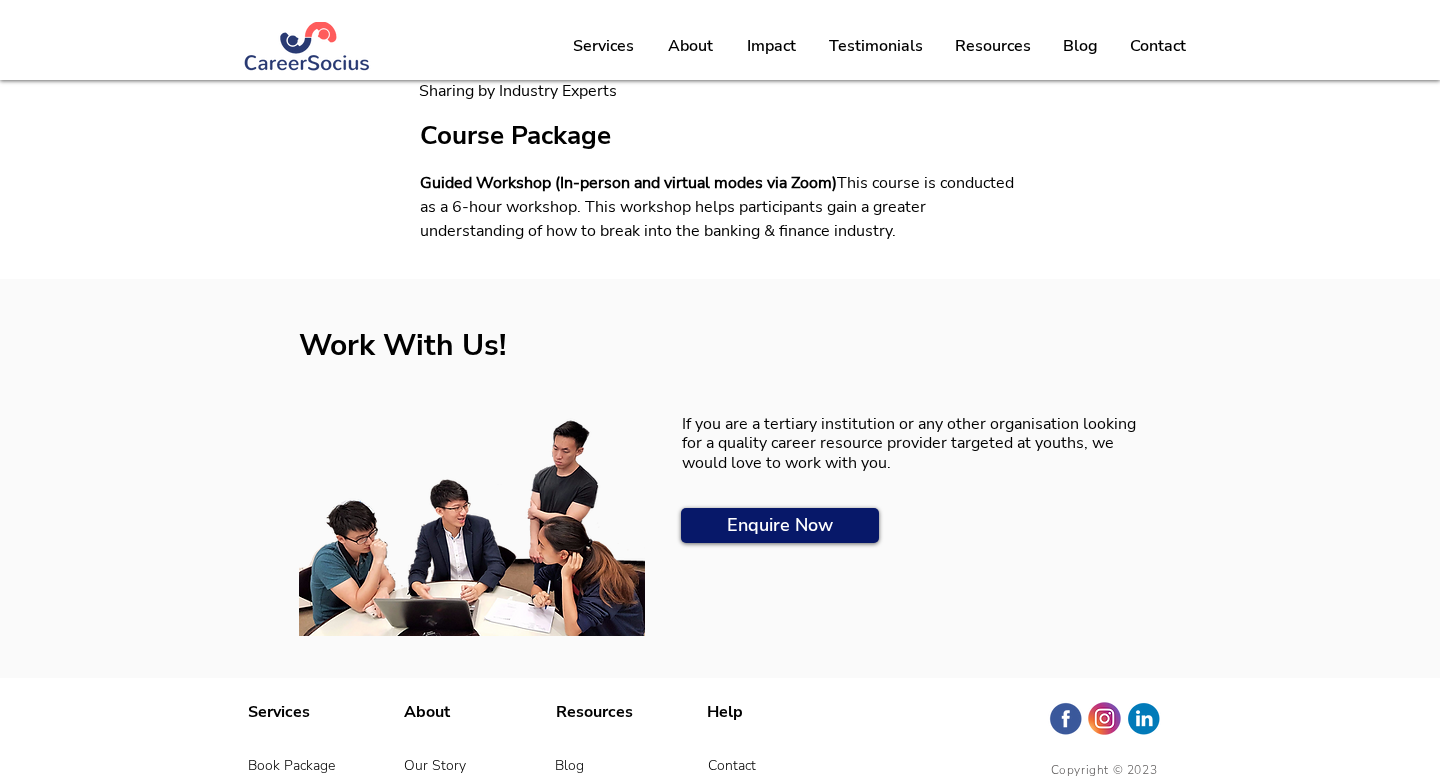 scroll, scrollTop: 1303, scrollLeft: 0, axis: vertical 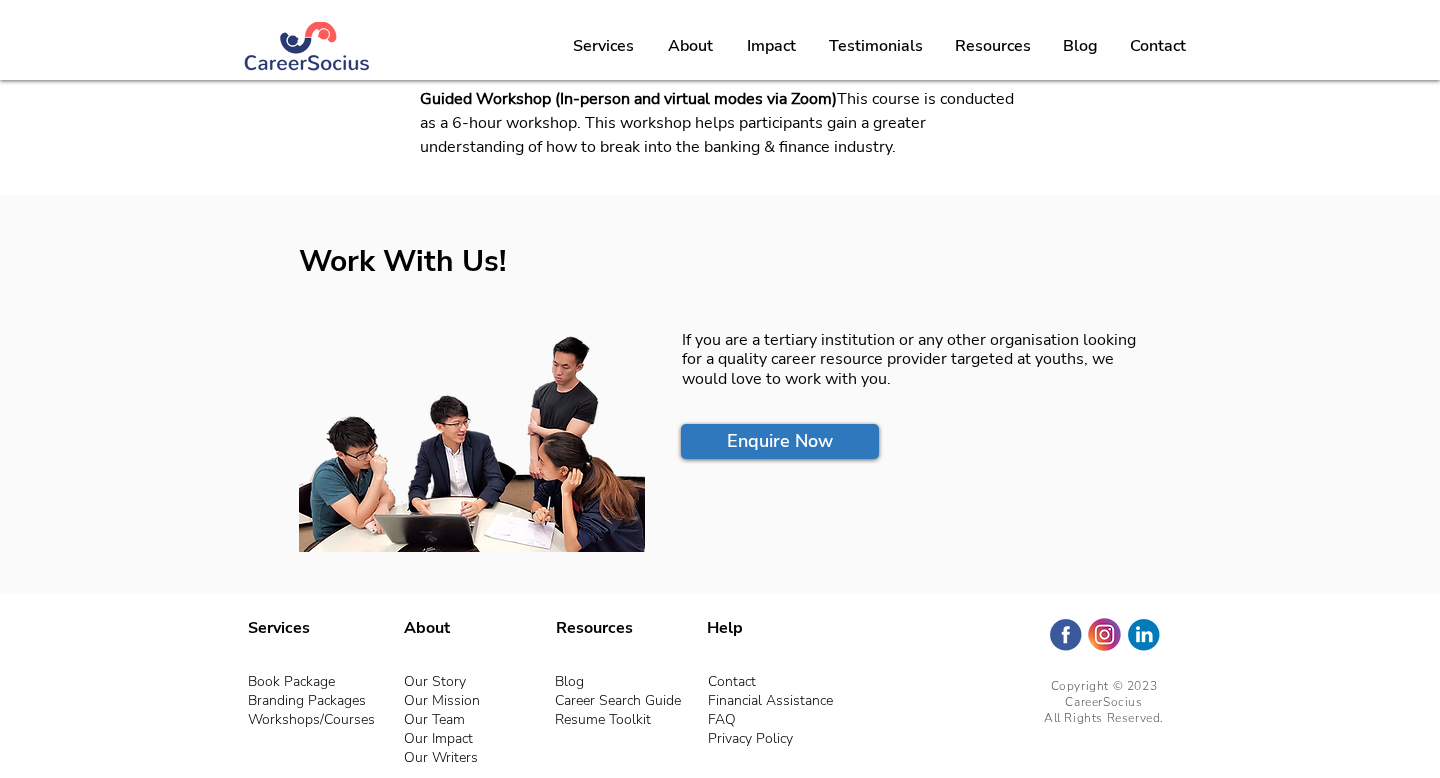 click on "Enquire Now" at bounding box center [780, 441] 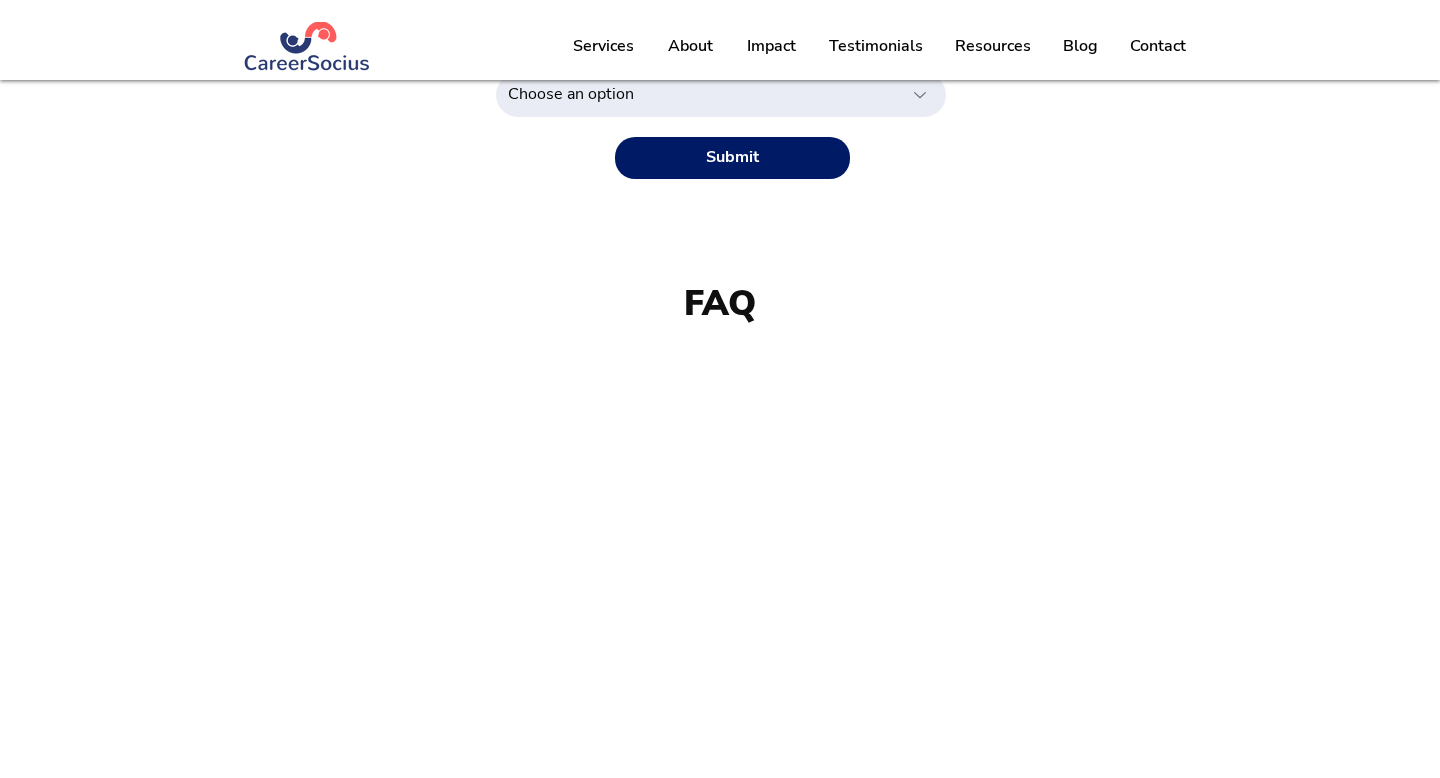 scroll, scrollTop: 474, scrollLeft: 0, axis: vertical 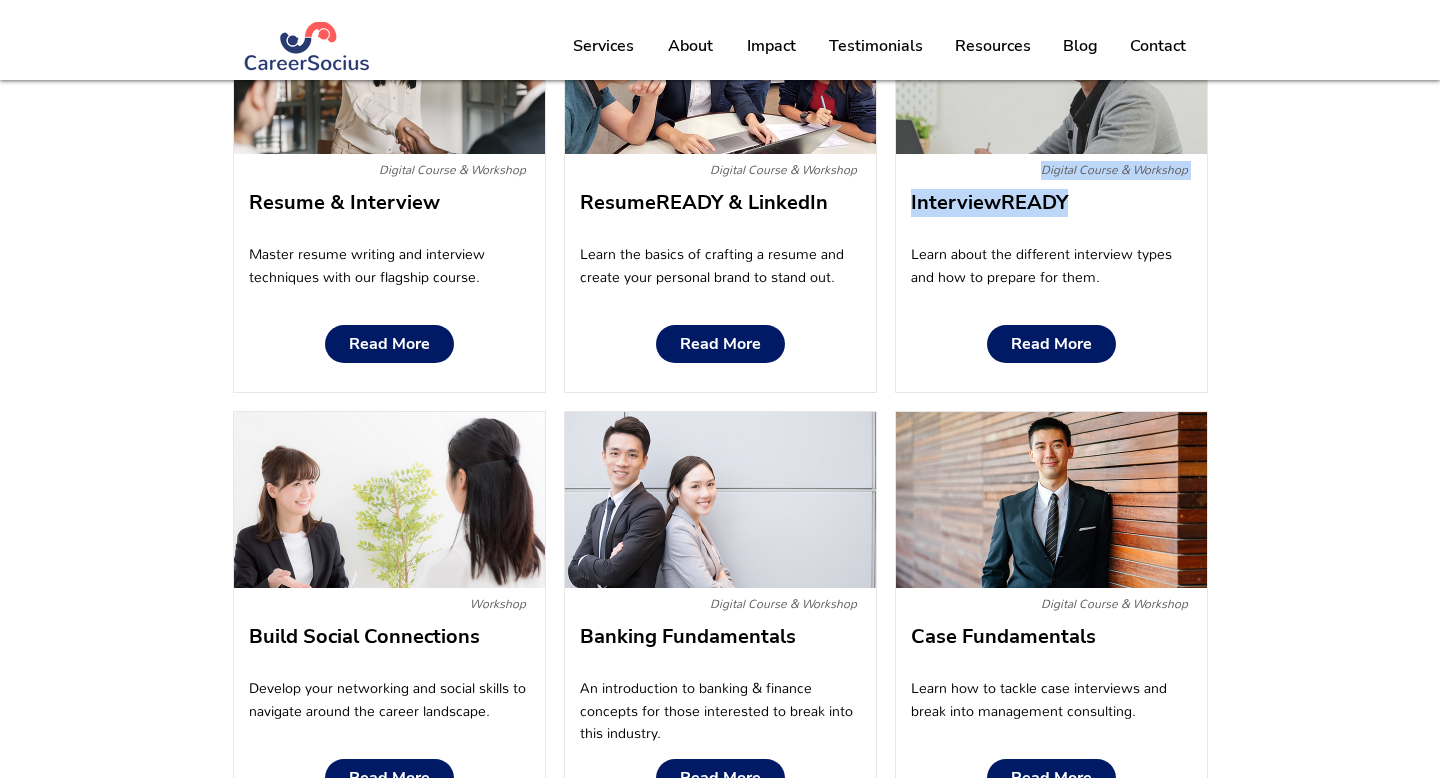 drag, startPoint x: 1064, startPoint y: 200, endPoint x: 907, endPoint y: 200, distance: 157 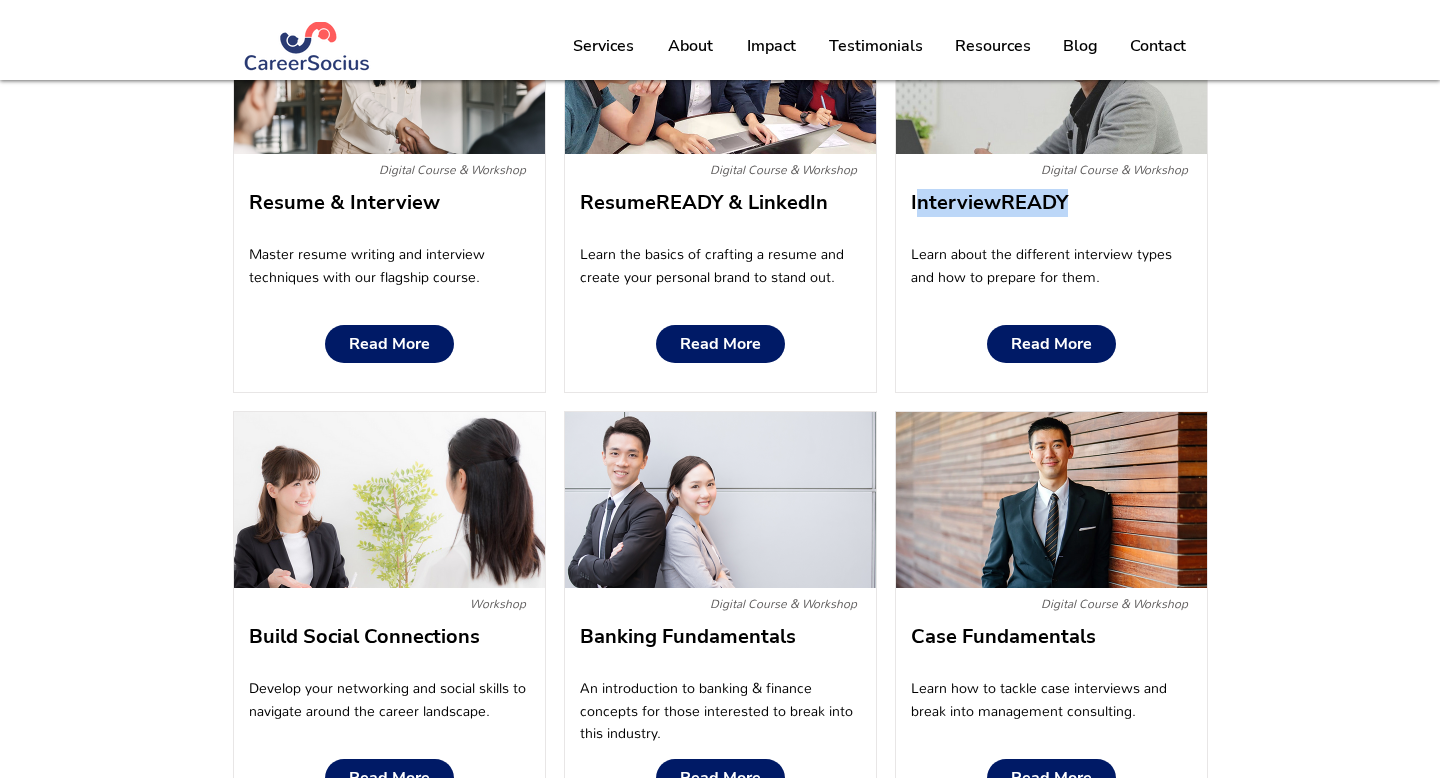 drag, startPoint x: 1066, startPoint y: 199, endPoint x: 915, endPoint y: 199, distance: 151 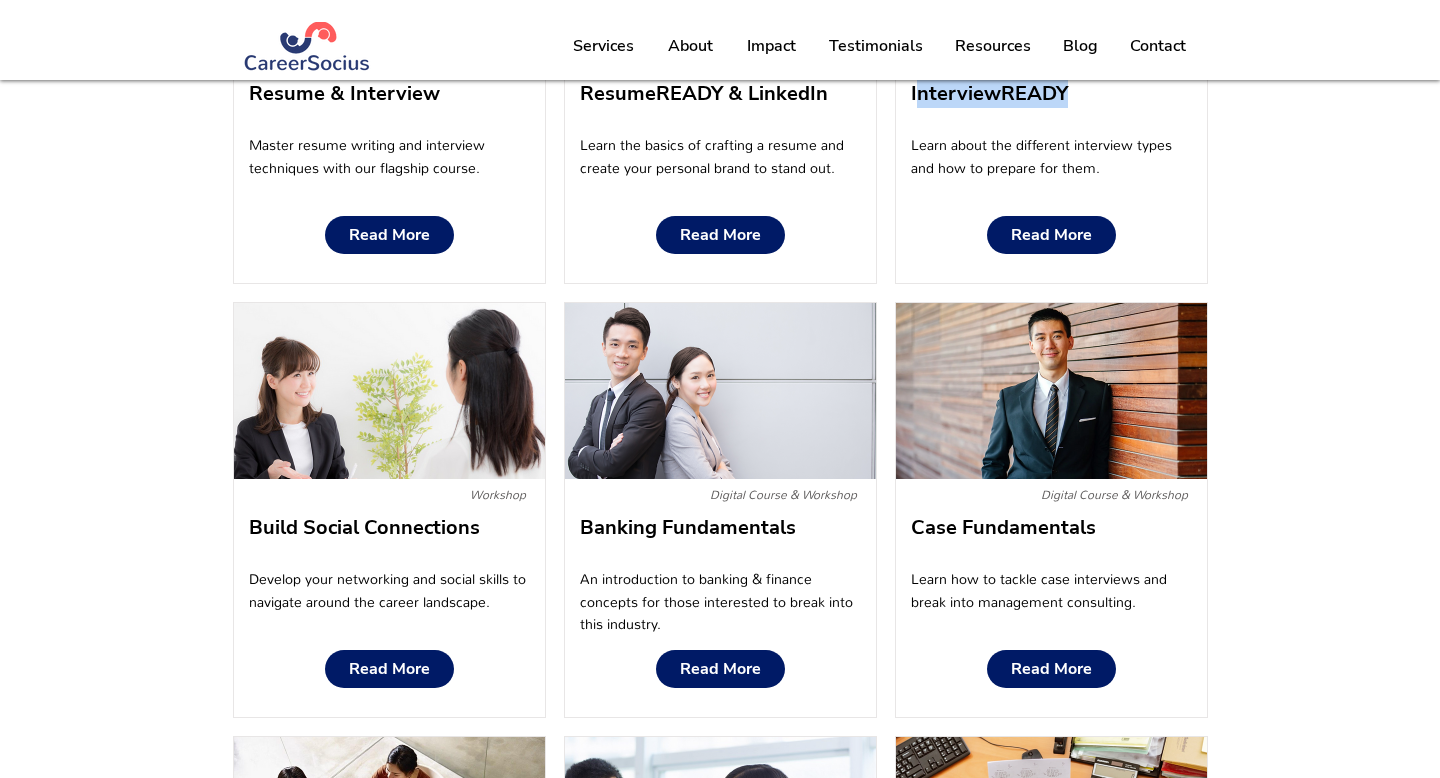 scroll, scrollTop: 1502, scrollLeft: 0, axis: vertical 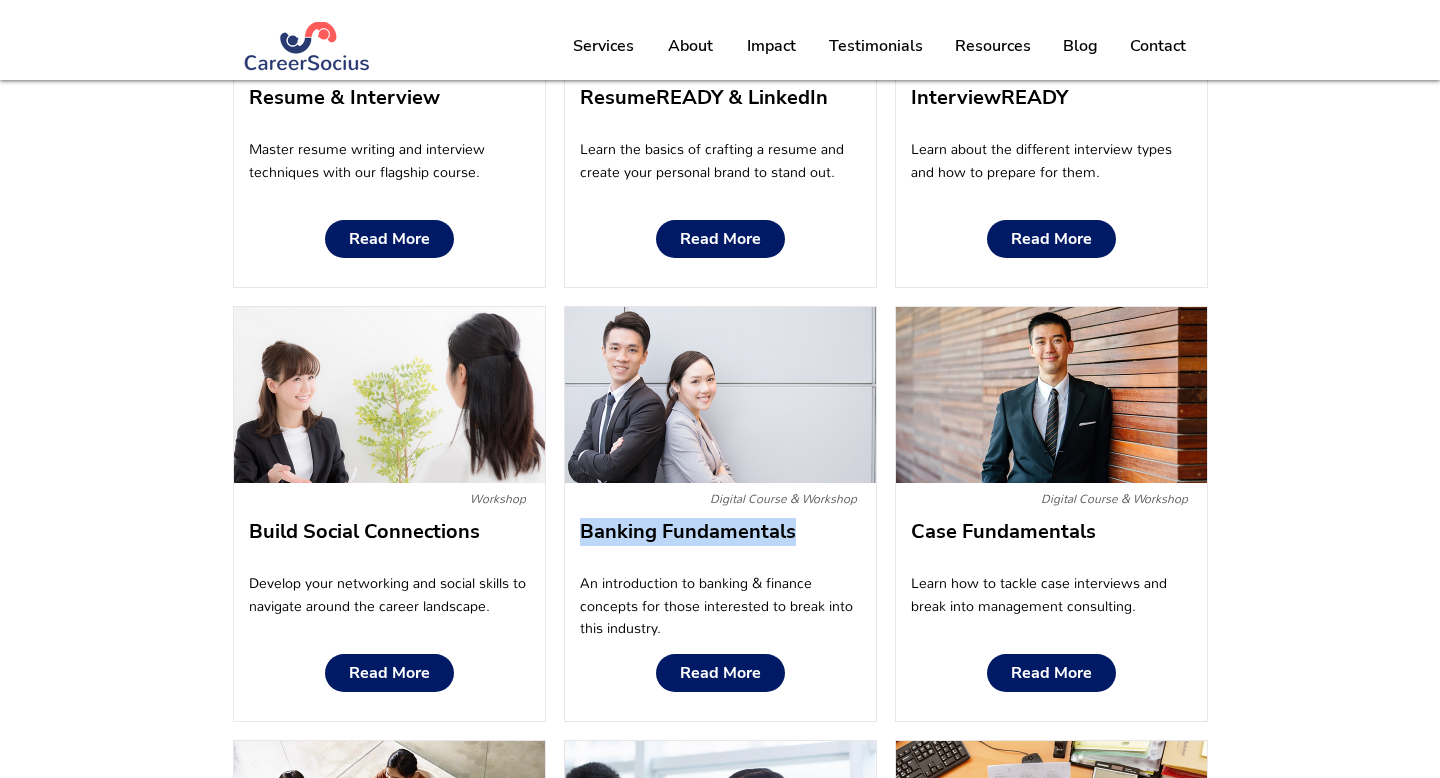drag, startPoint x: 585, startPoint y: 531, endPoint x: 799, endPoint y: 538, distance: 214.11446 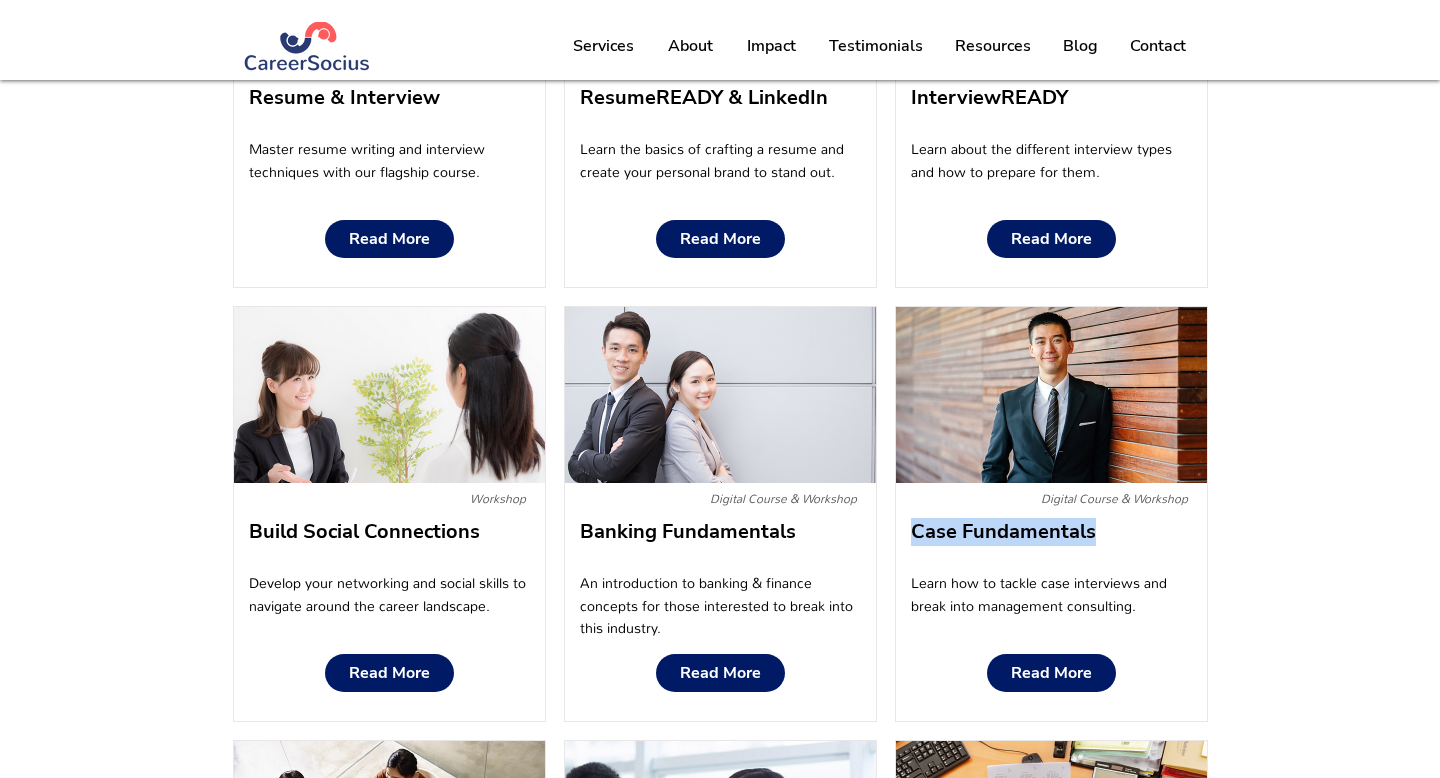 drag, startPoint x: 913, startPoint y: 530, endPoint x: 1097, endPoint y: 533, distance: 184.02446 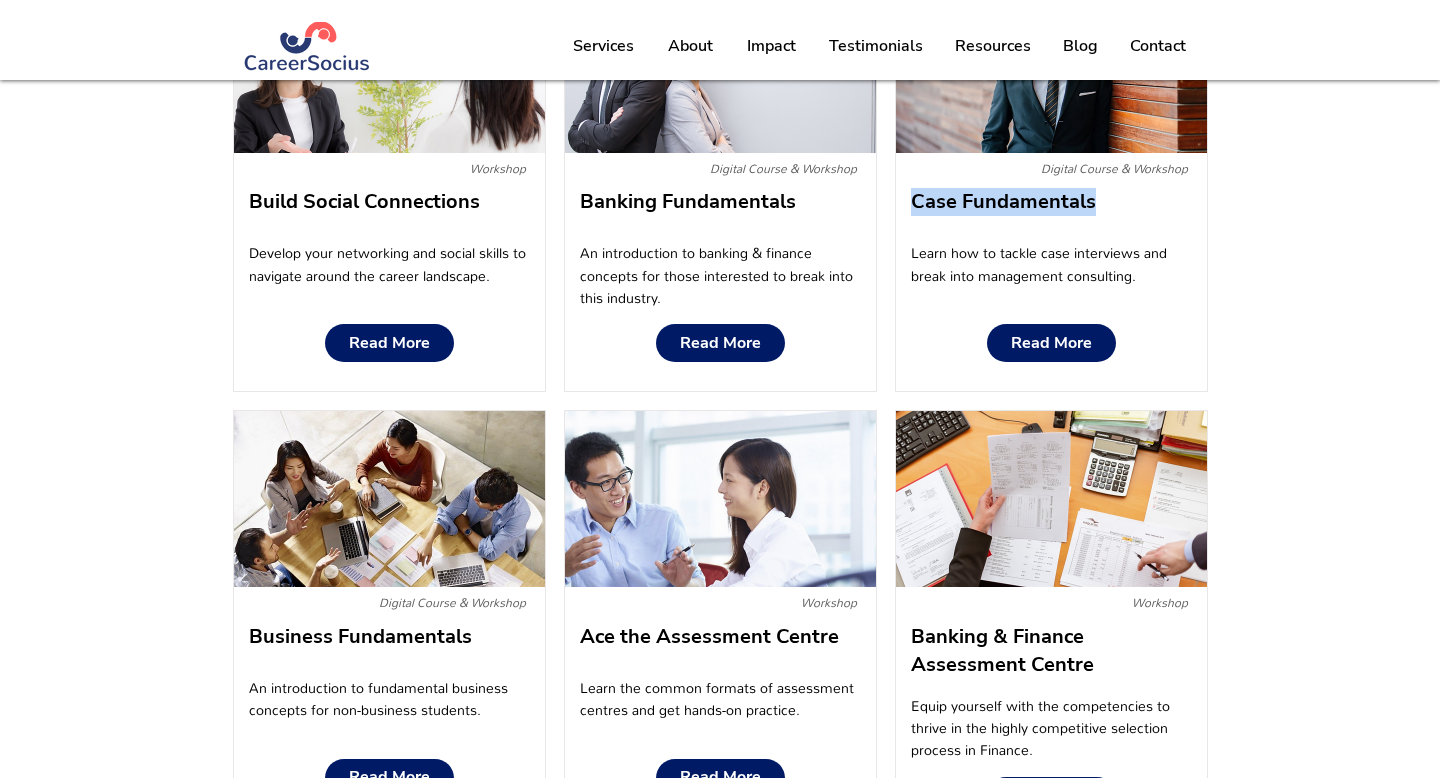 scroll, scrollTop: 1835, scrollLeft: 0, axis: vertical 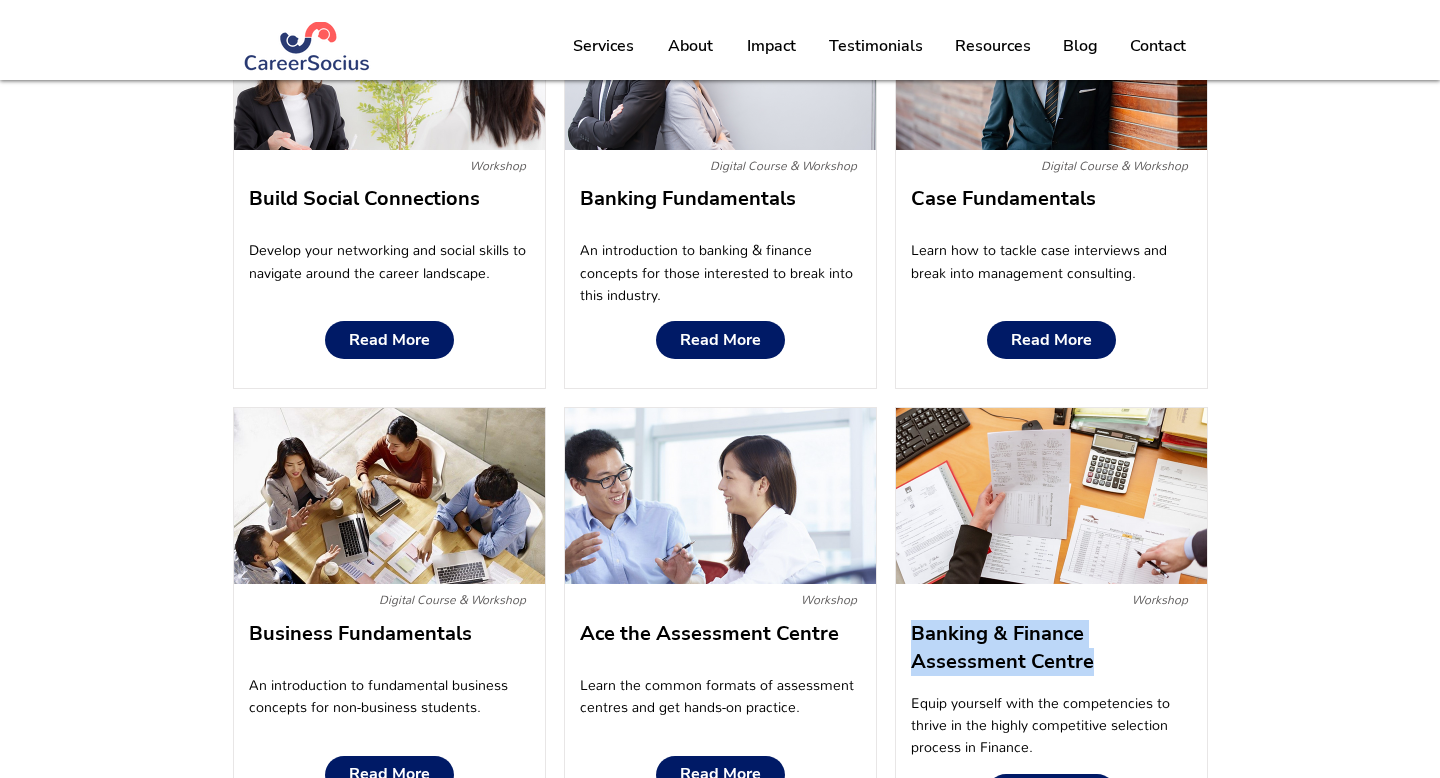drag, startPoint x: 1087, startPoint y: 660, endPoint x: 914, endPoint y: 635, distance: 174.79703 